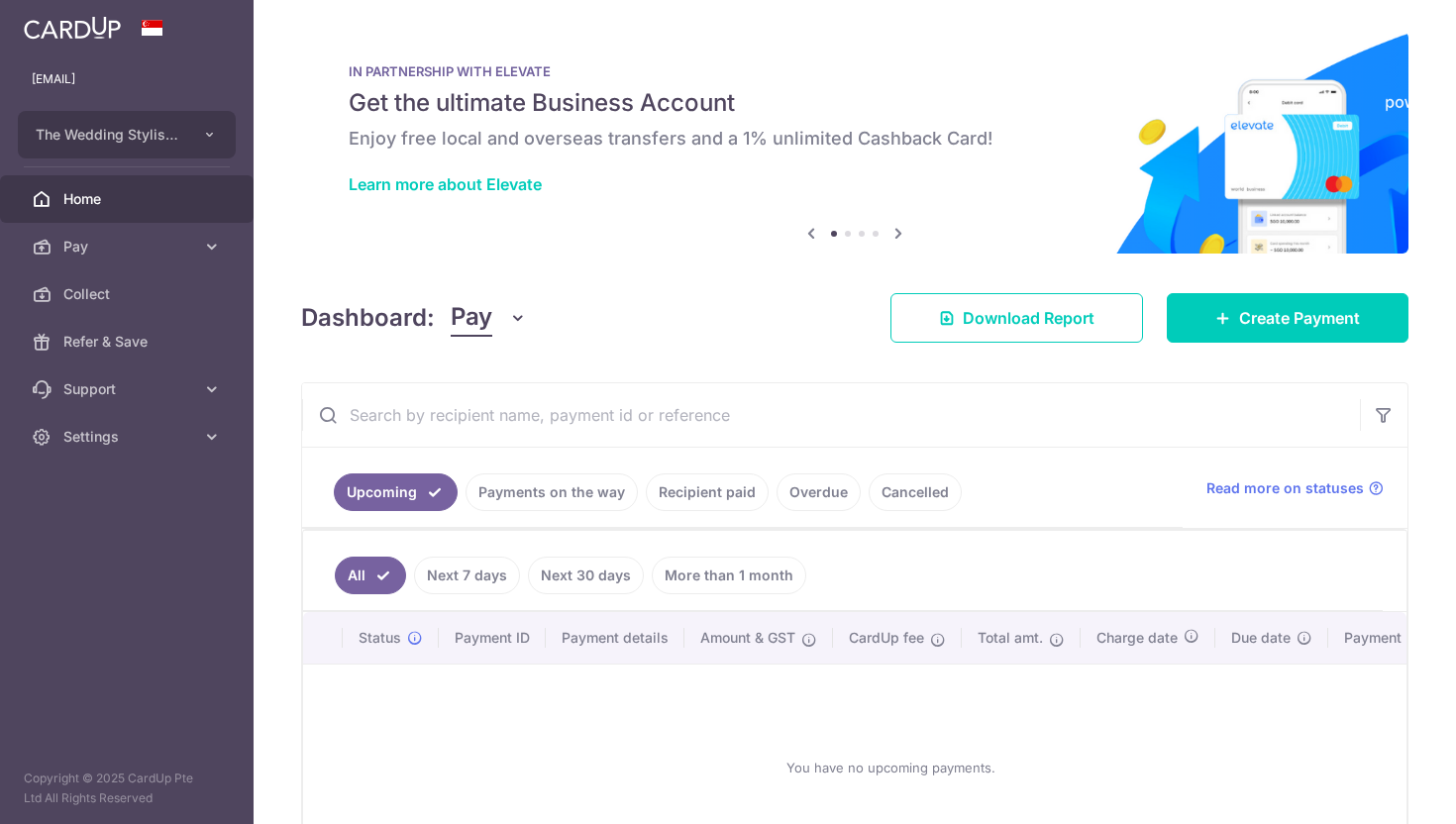 scroll, scrollTop: 0, scrollLeft: 0, axis: both 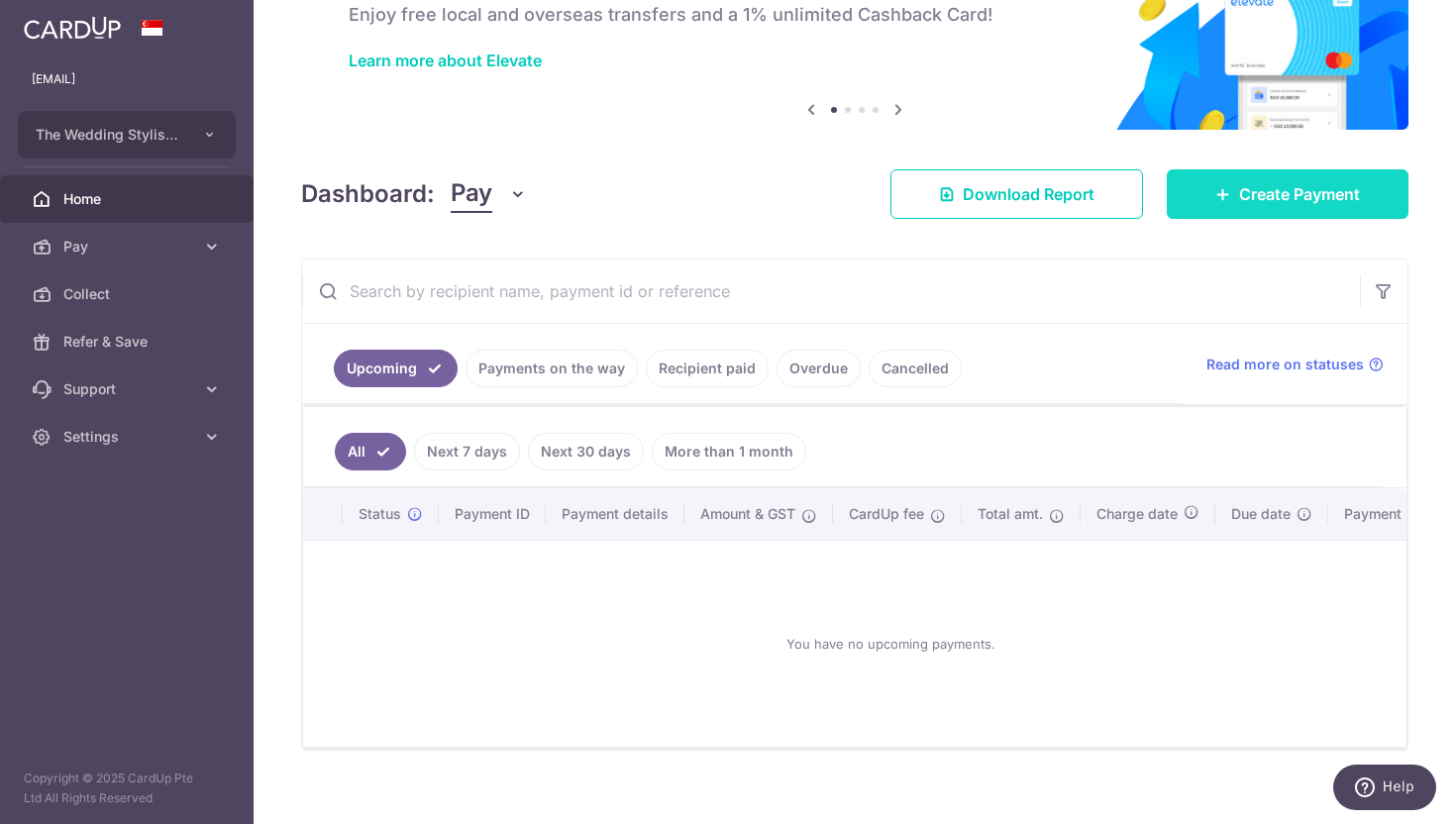 click on "Create Payment" at bounding box center (1300, 194) 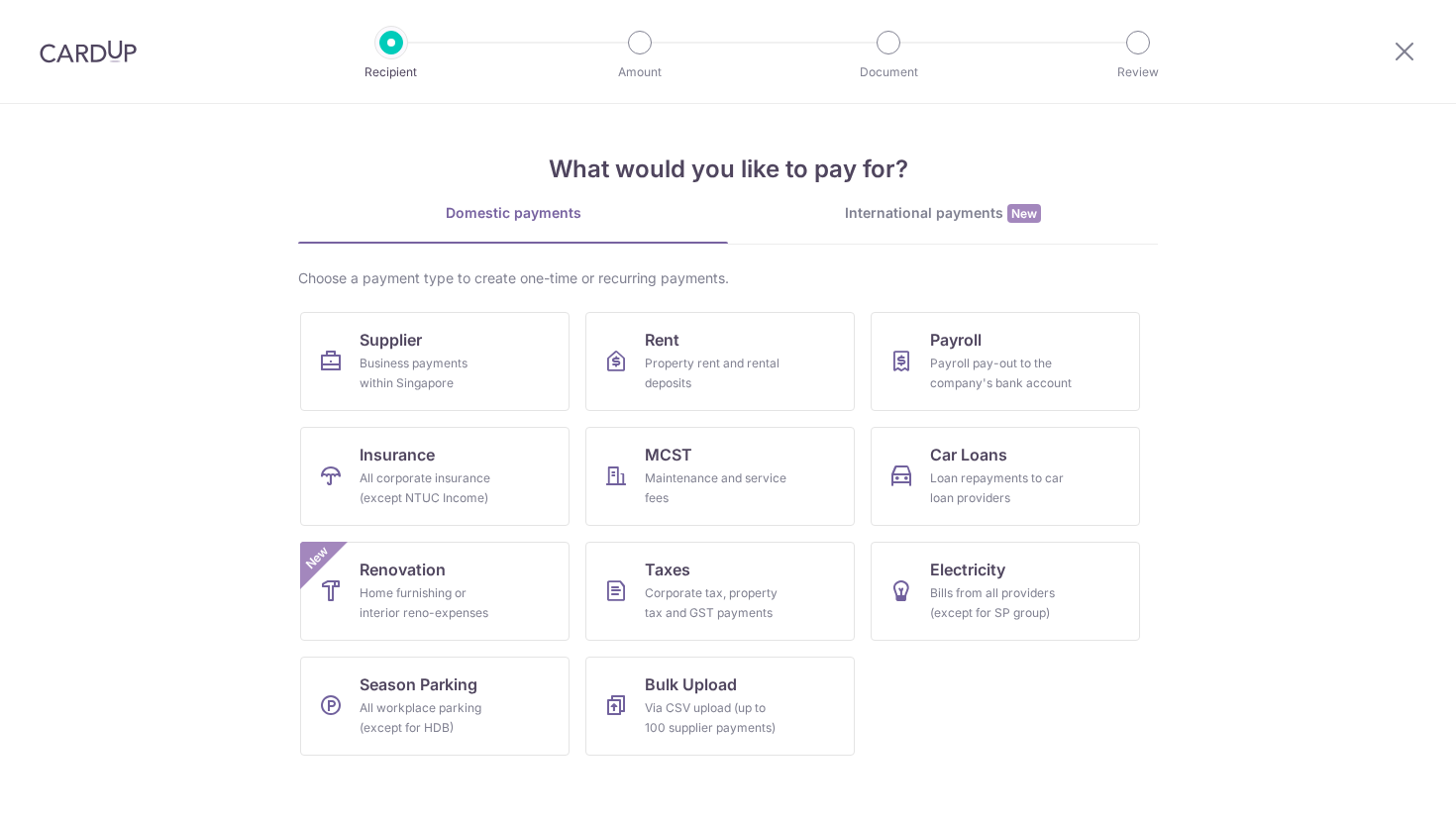scroll, scrollTop: 0, scrollLeft: 0, axis: both 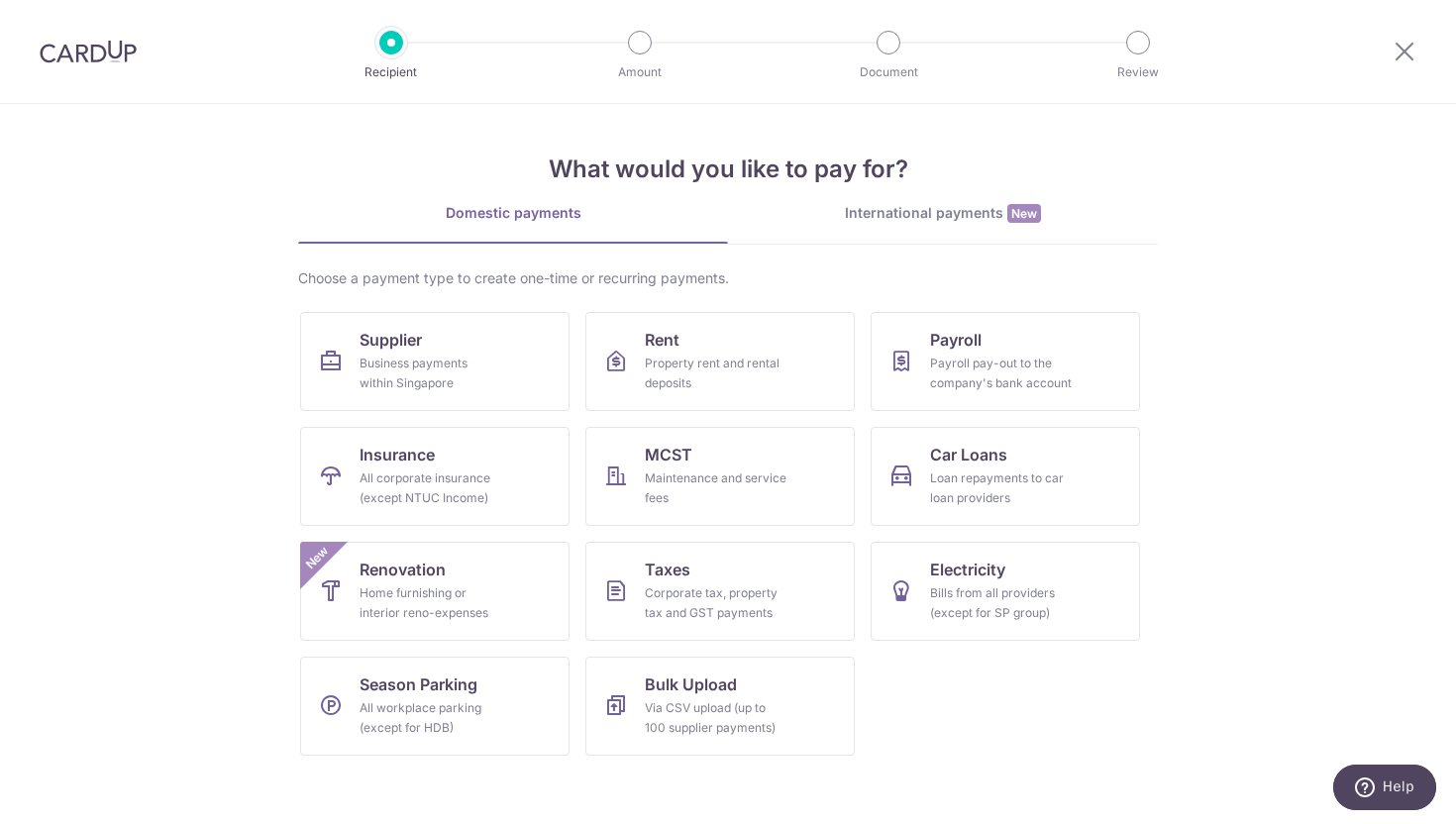 click at bounding box center (1404, 52) 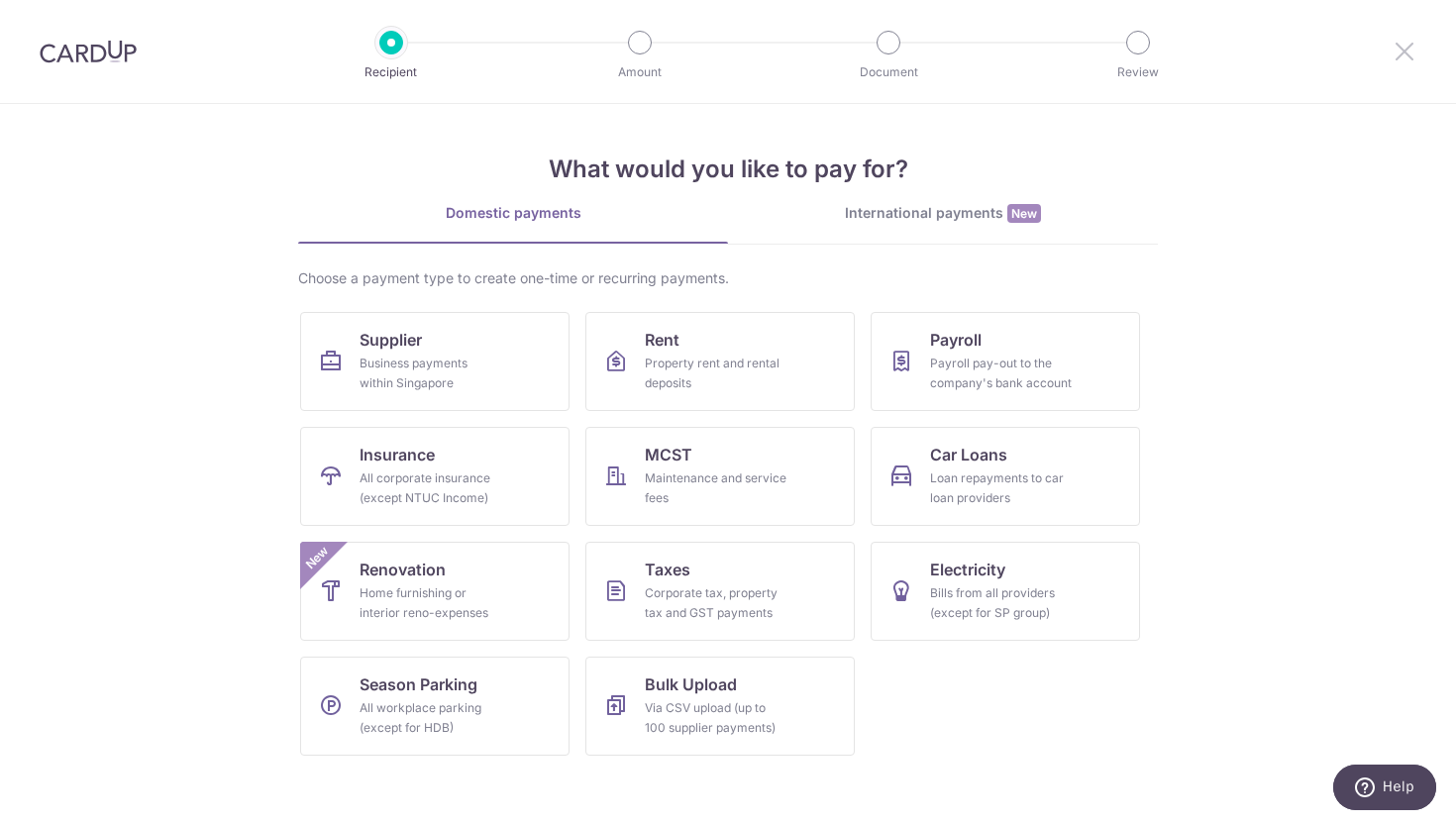 click at bounding box center [1404, 51] 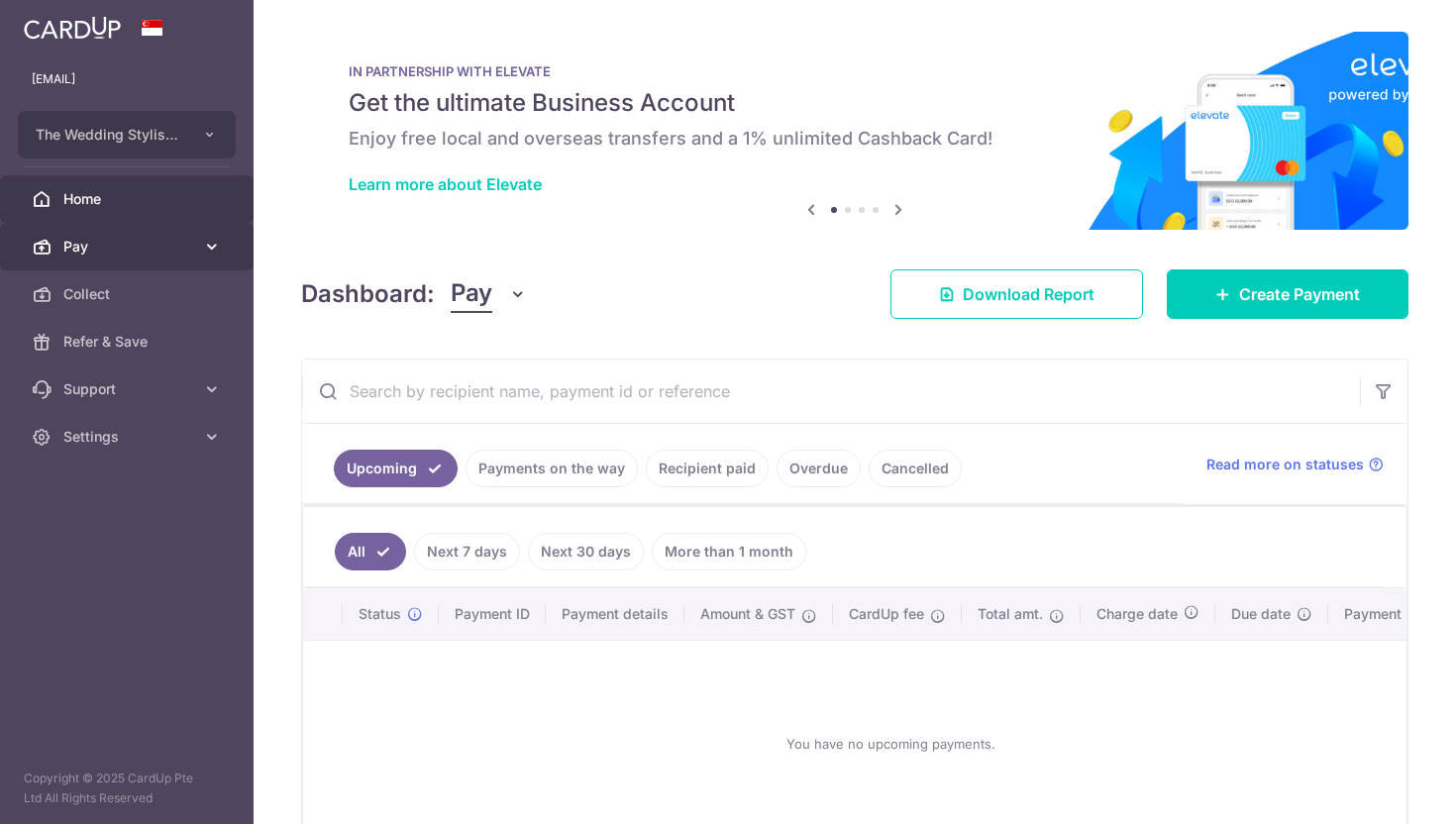 scroll, scrollTop: 0, scrollLeft: 0, axis: both 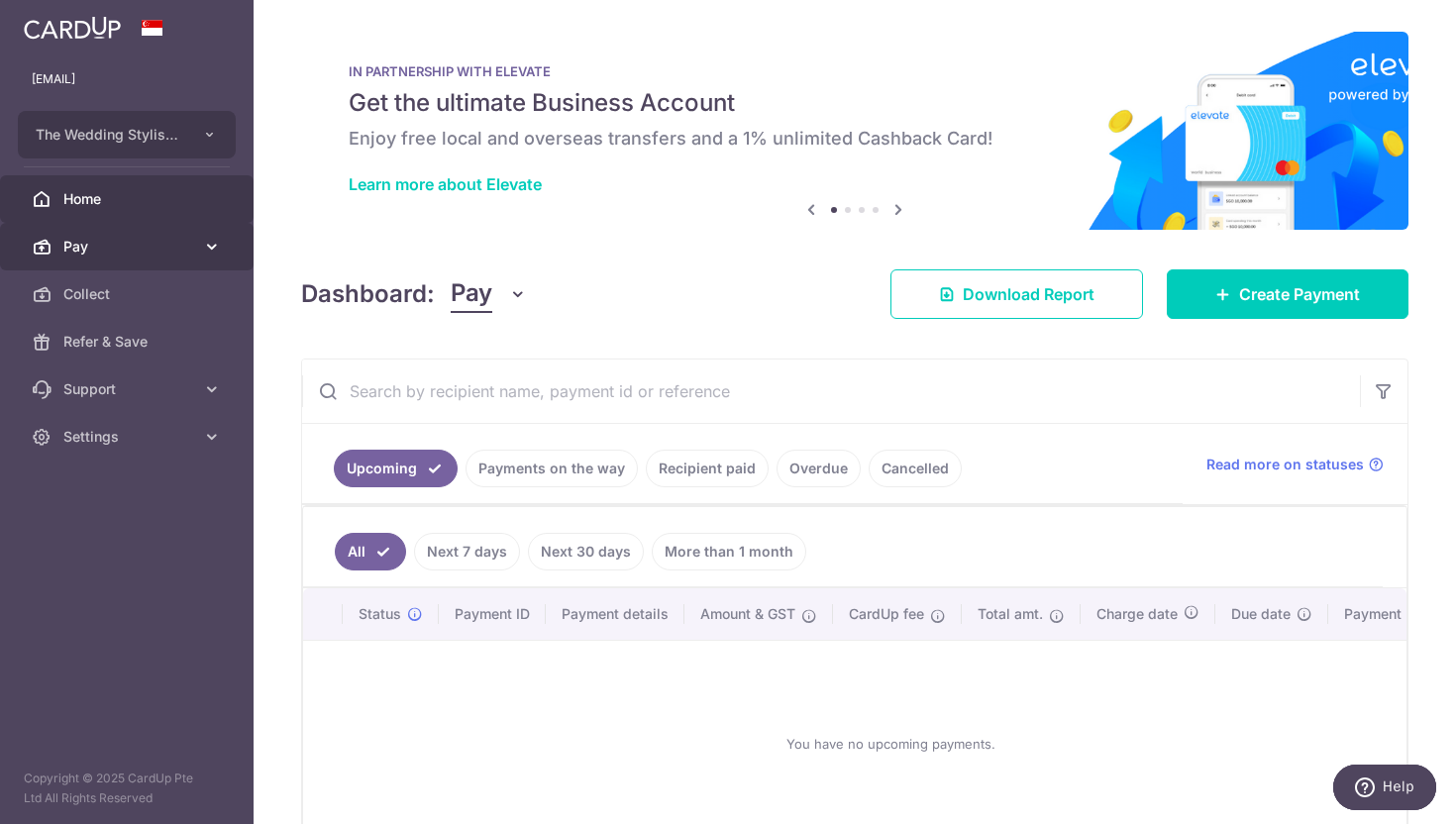 click on "Pay" at bounding box center (129, 247) 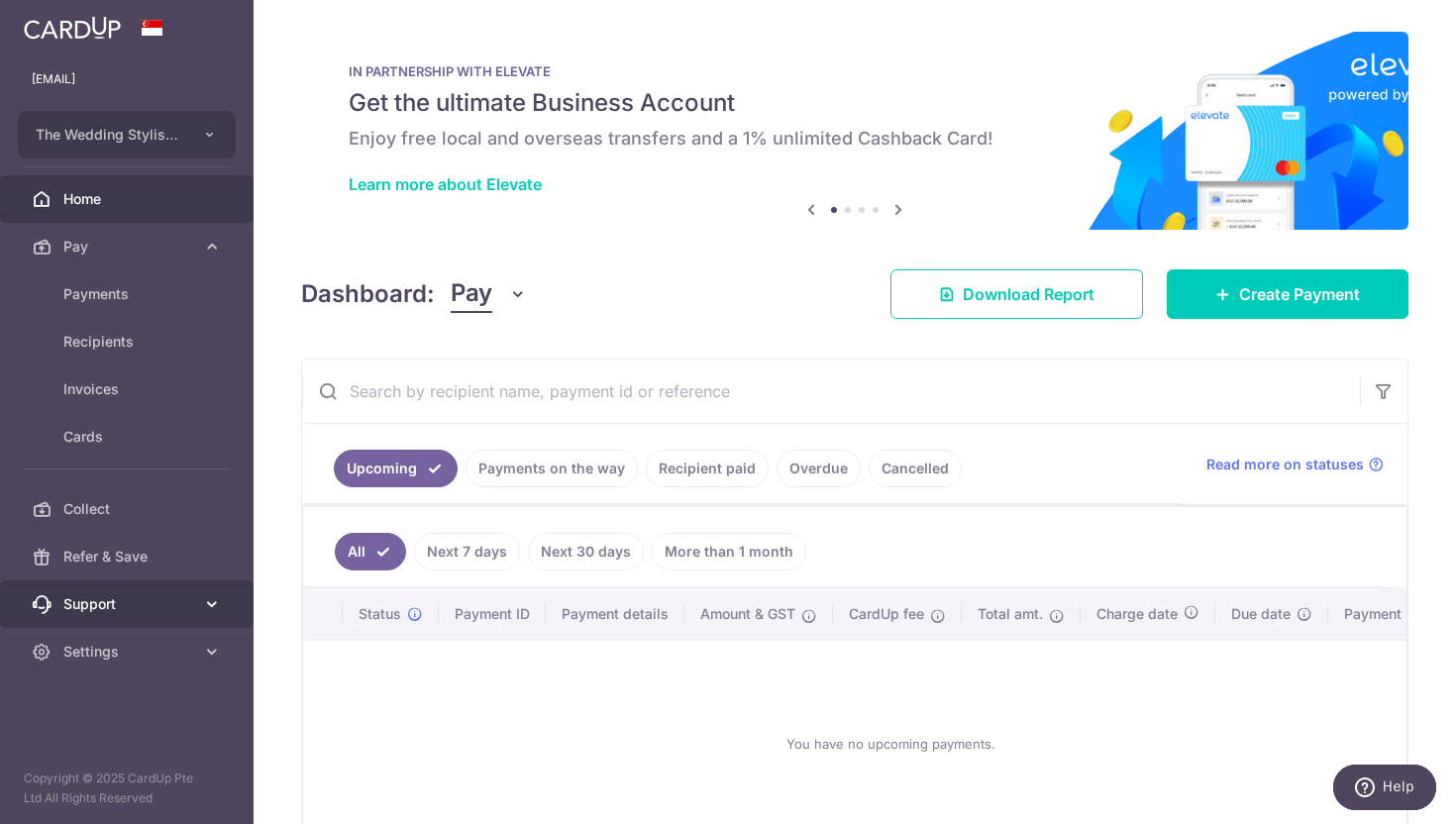 click on "Support" at bounding box center [129, 604] 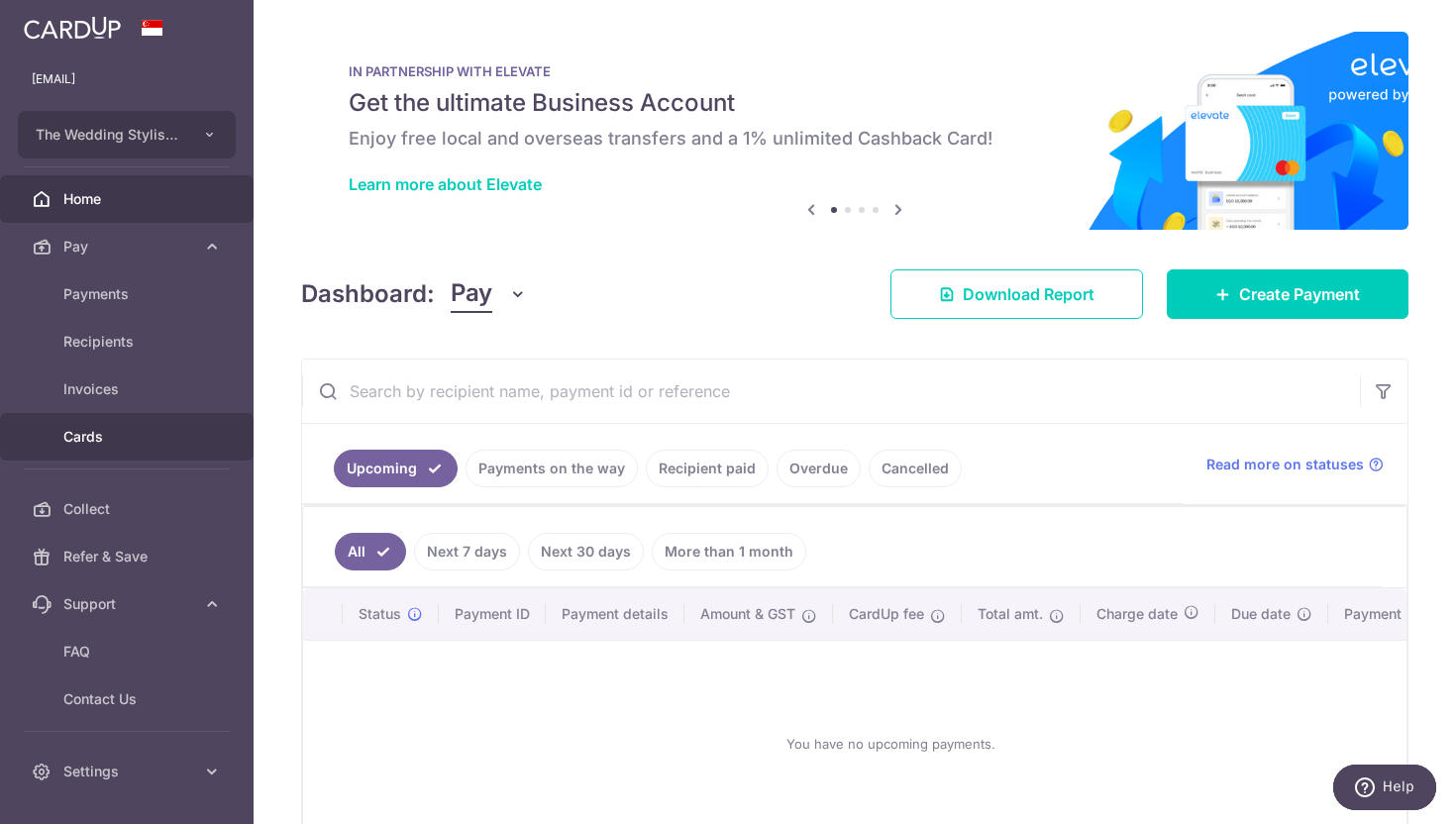 scroll, scrollTop: 51, scrollLeft: 0, axis: vertical 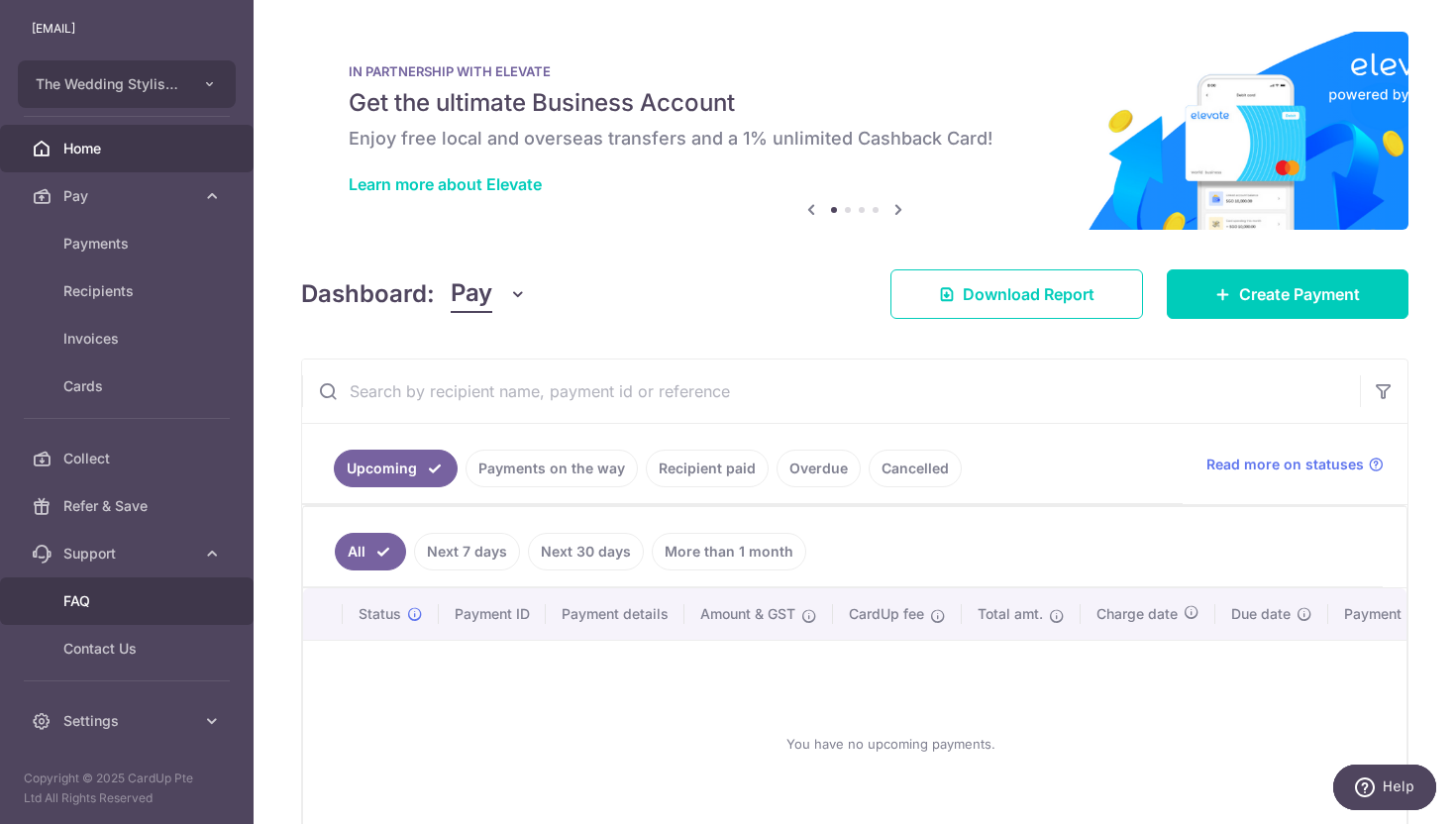 click on "FAQ" at bounding box center [129, 601] 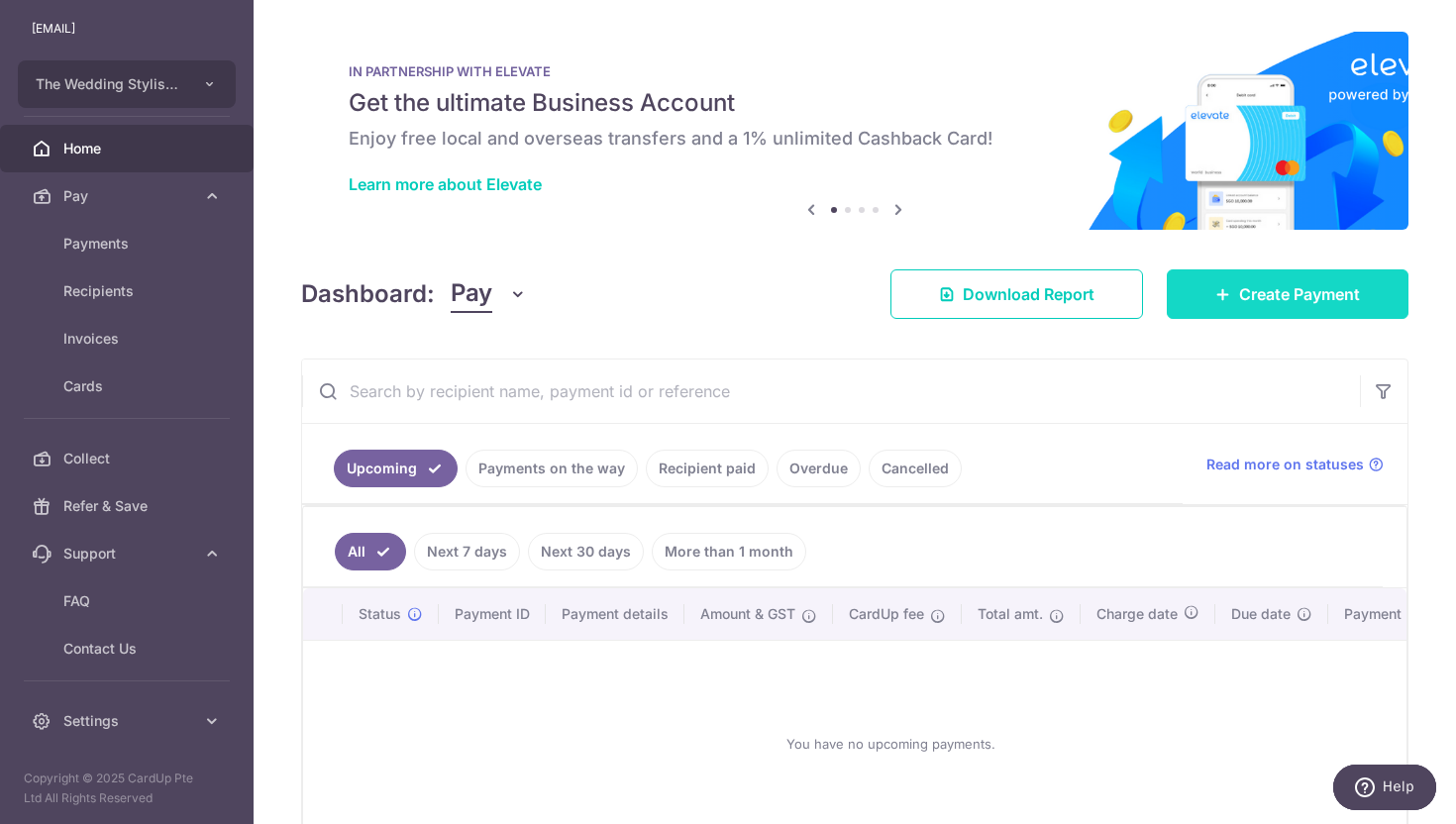 click on "Create Payment" at bounding box center (1300, 294) 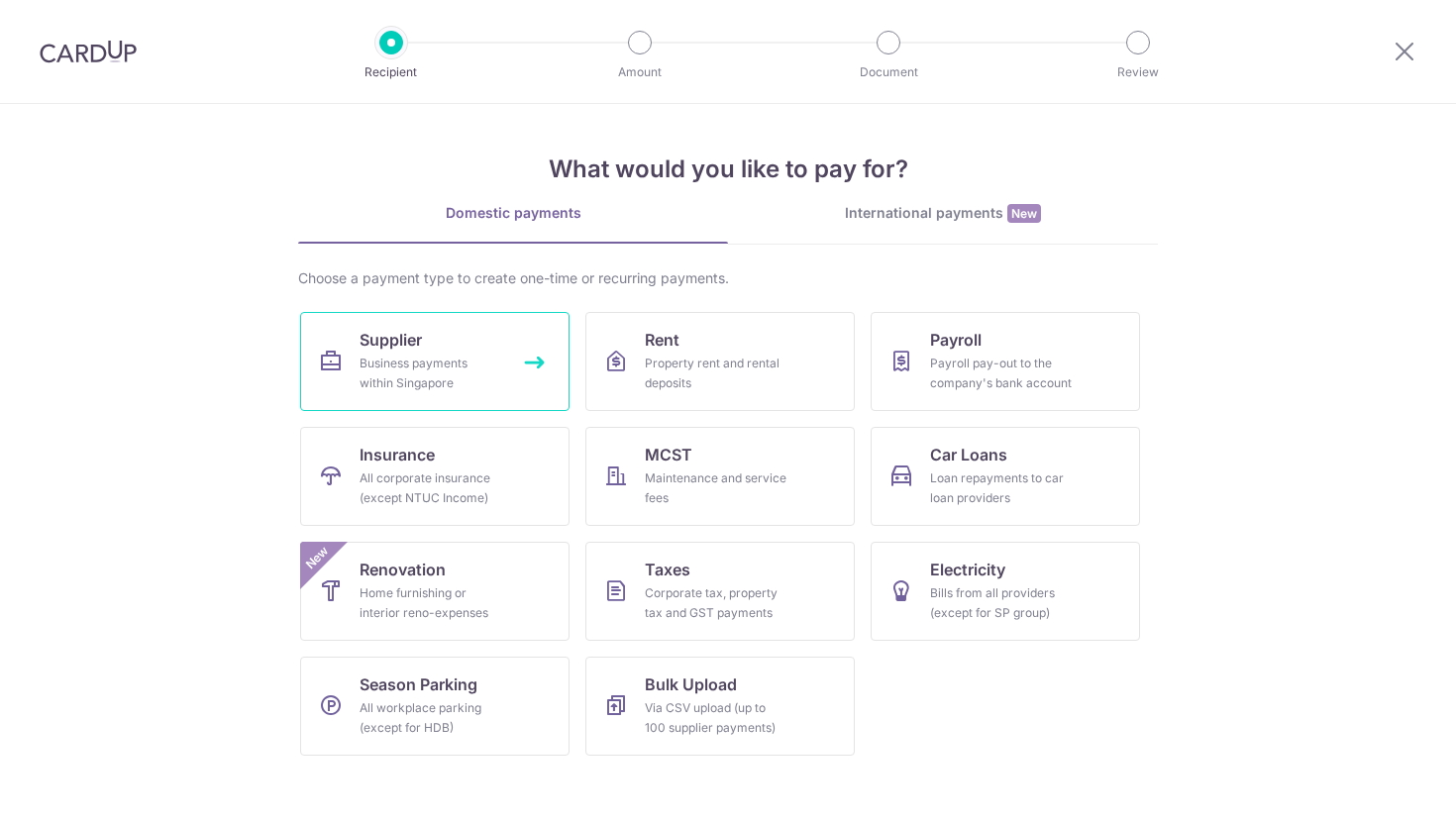 scroll, scrollTop: 0, scrollLeft: 0, axis: both 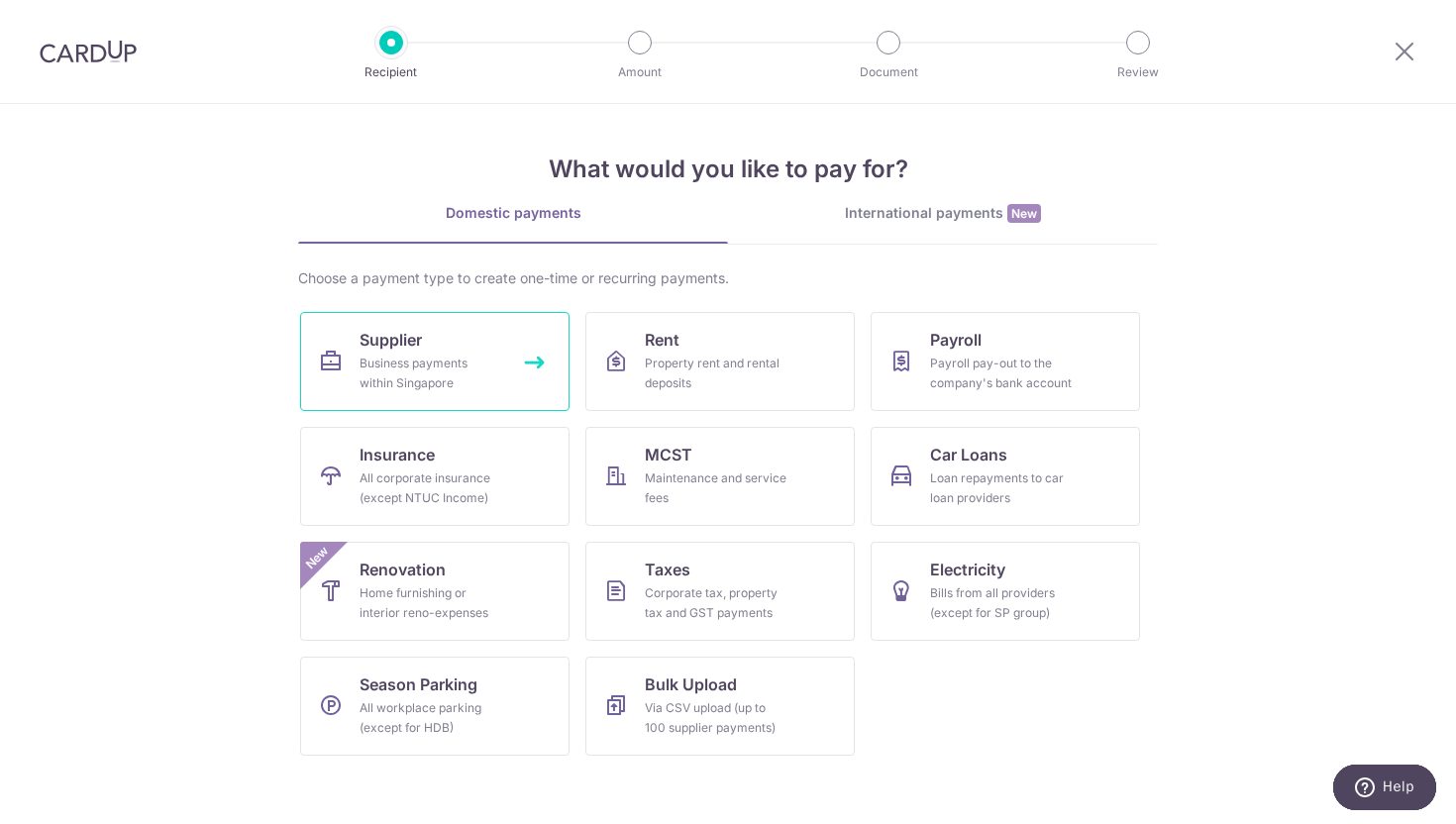 click on "Supplier Business payments within Singapore" at bounding box center [435, 361] 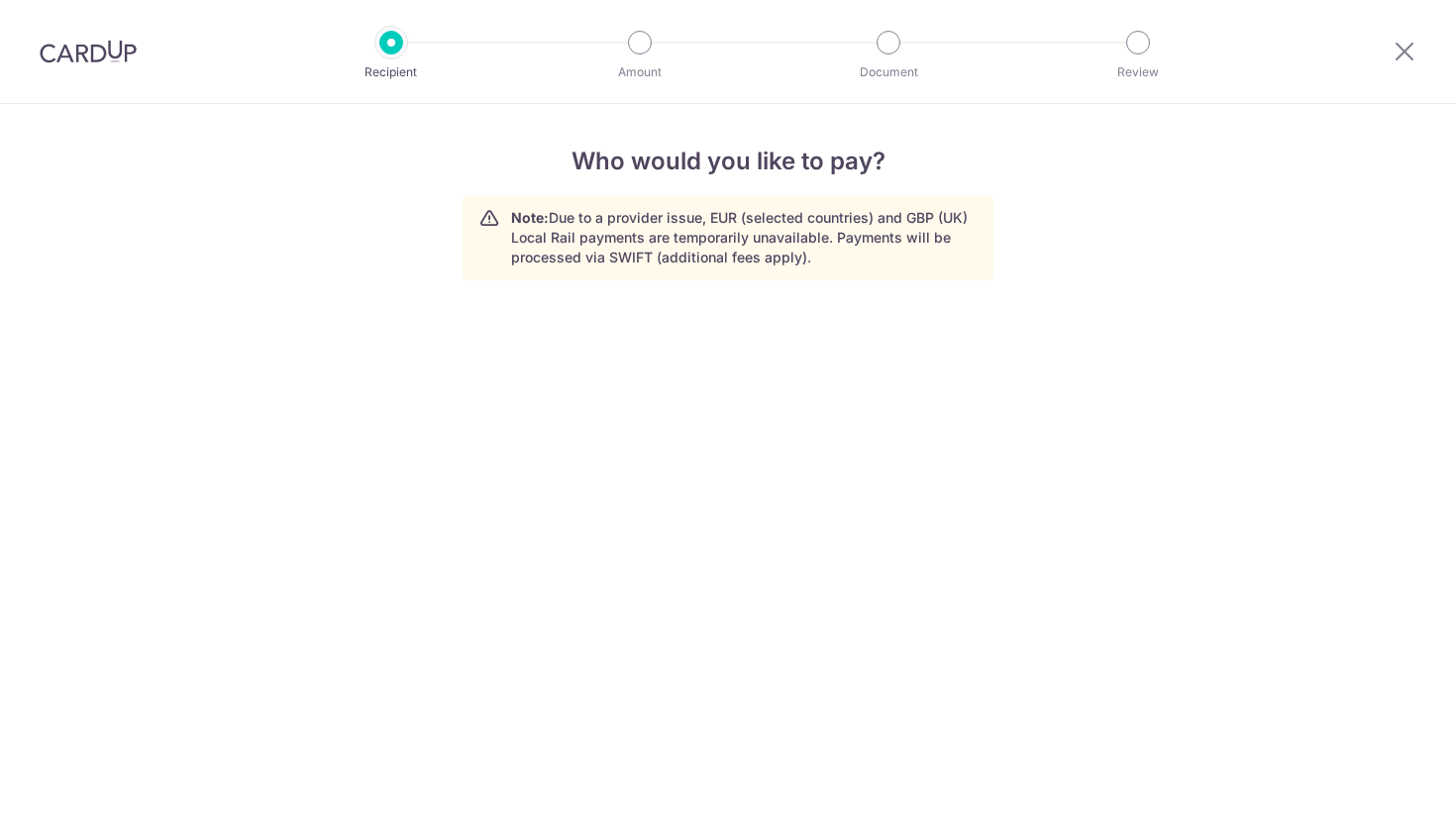 scroll, scrollTop: 0, scrollLeft: 0, axis: both 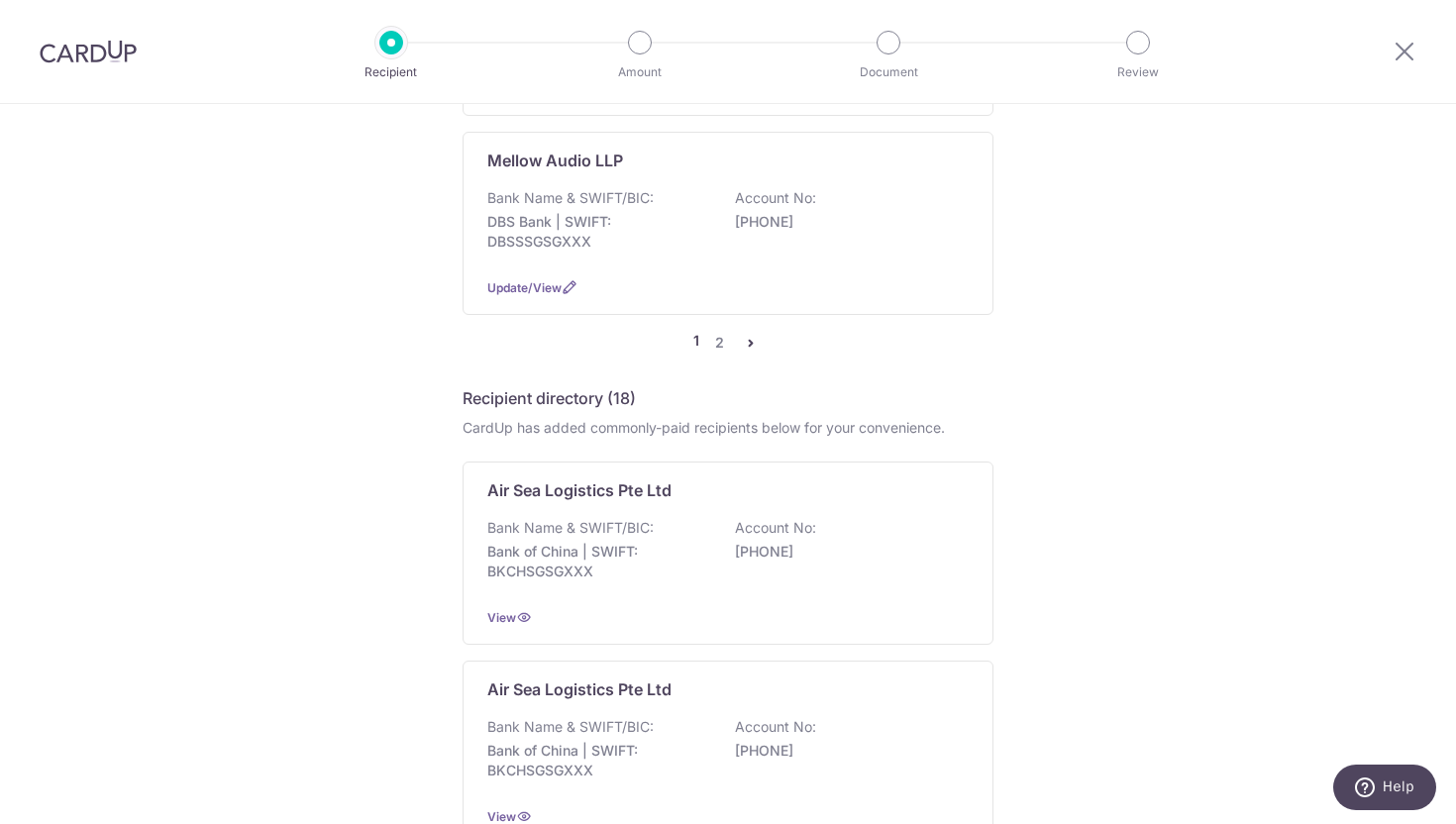 click at bounding box center (751, 343) 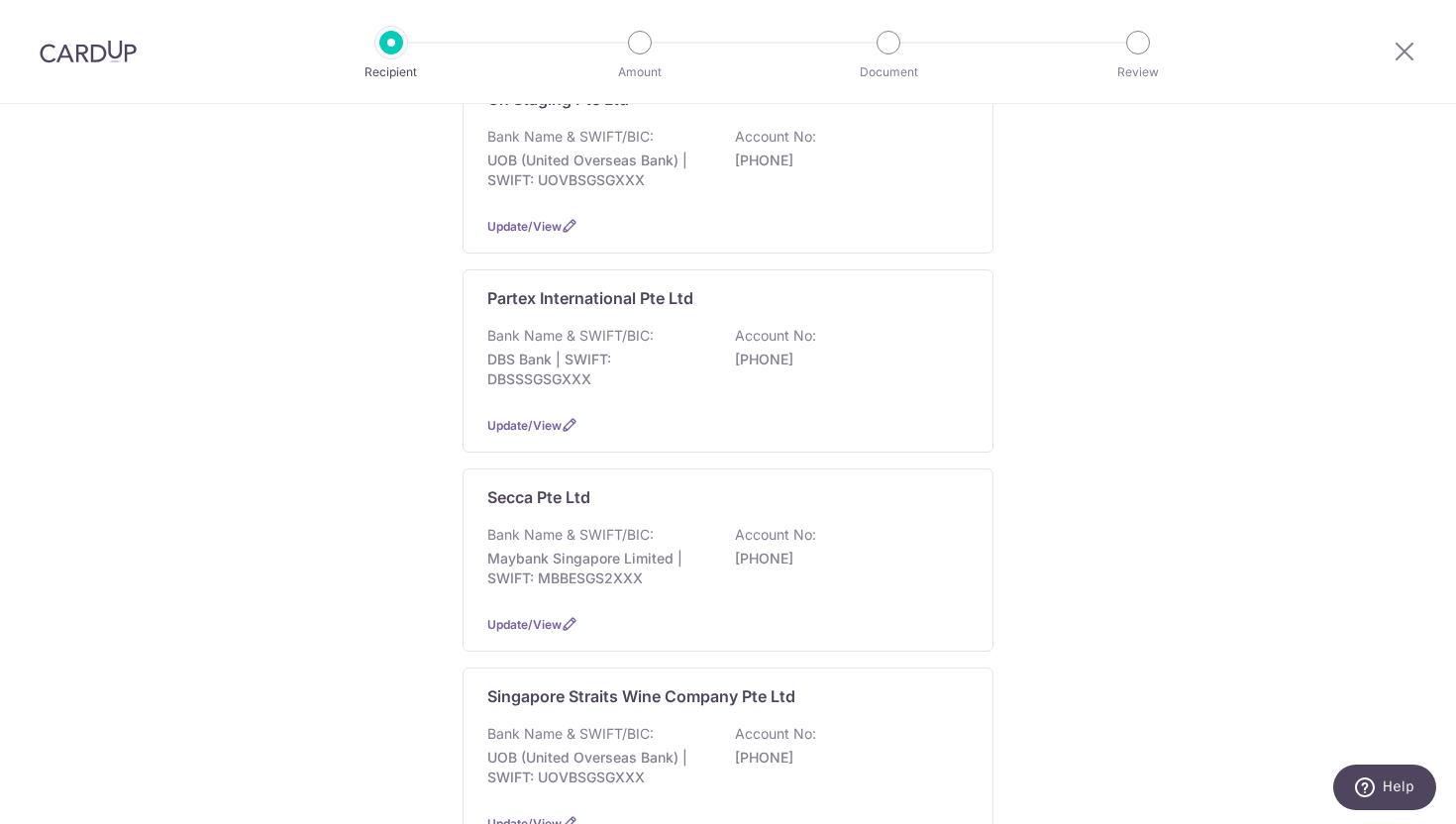 scroll, scrollTop: 322, scrollLeft: 0, axis: vertical 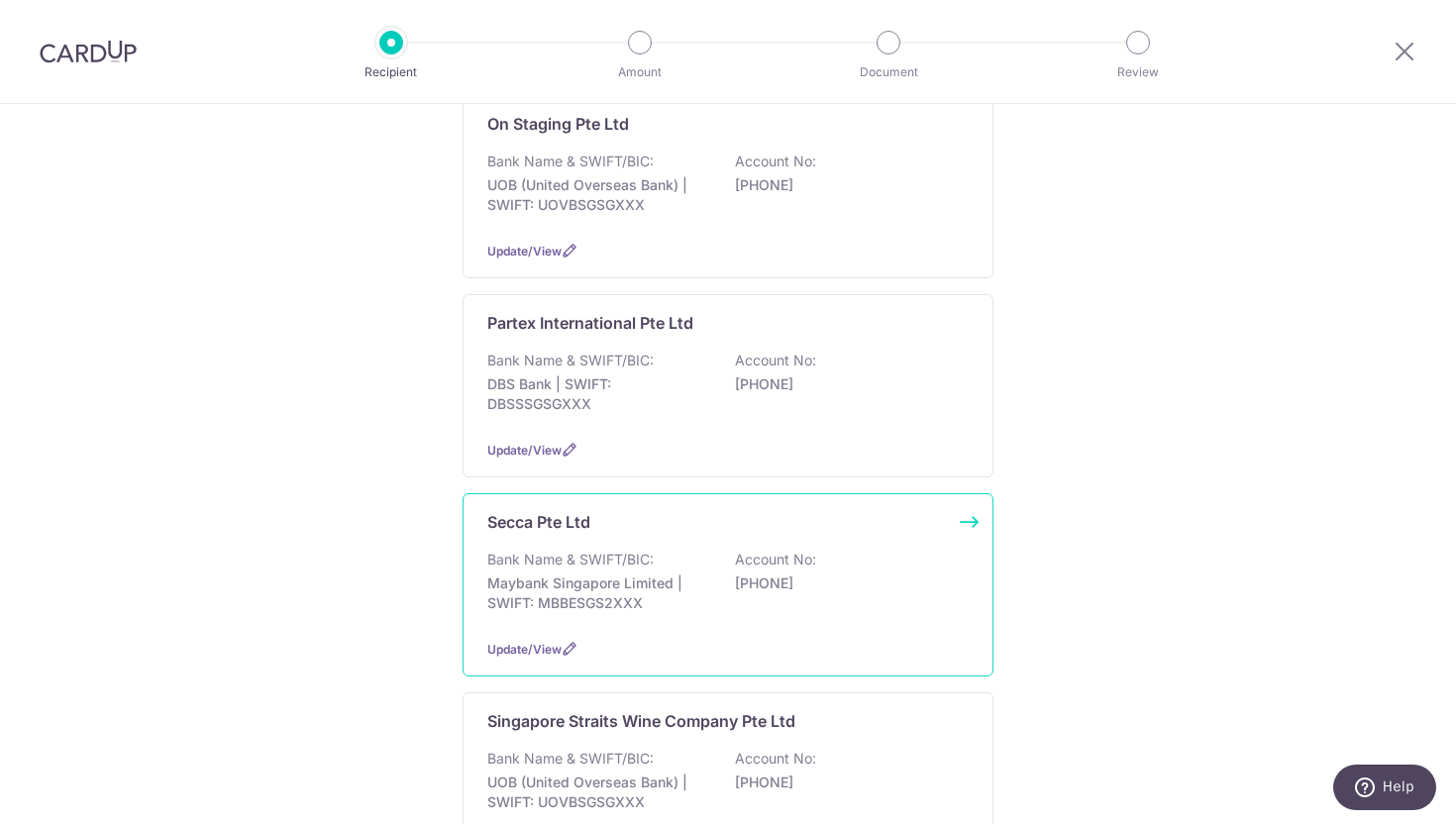 click on "Maybank Singapore Limited | SWIFT: MBBESGS2XXX" at bounding box center [598, 593] 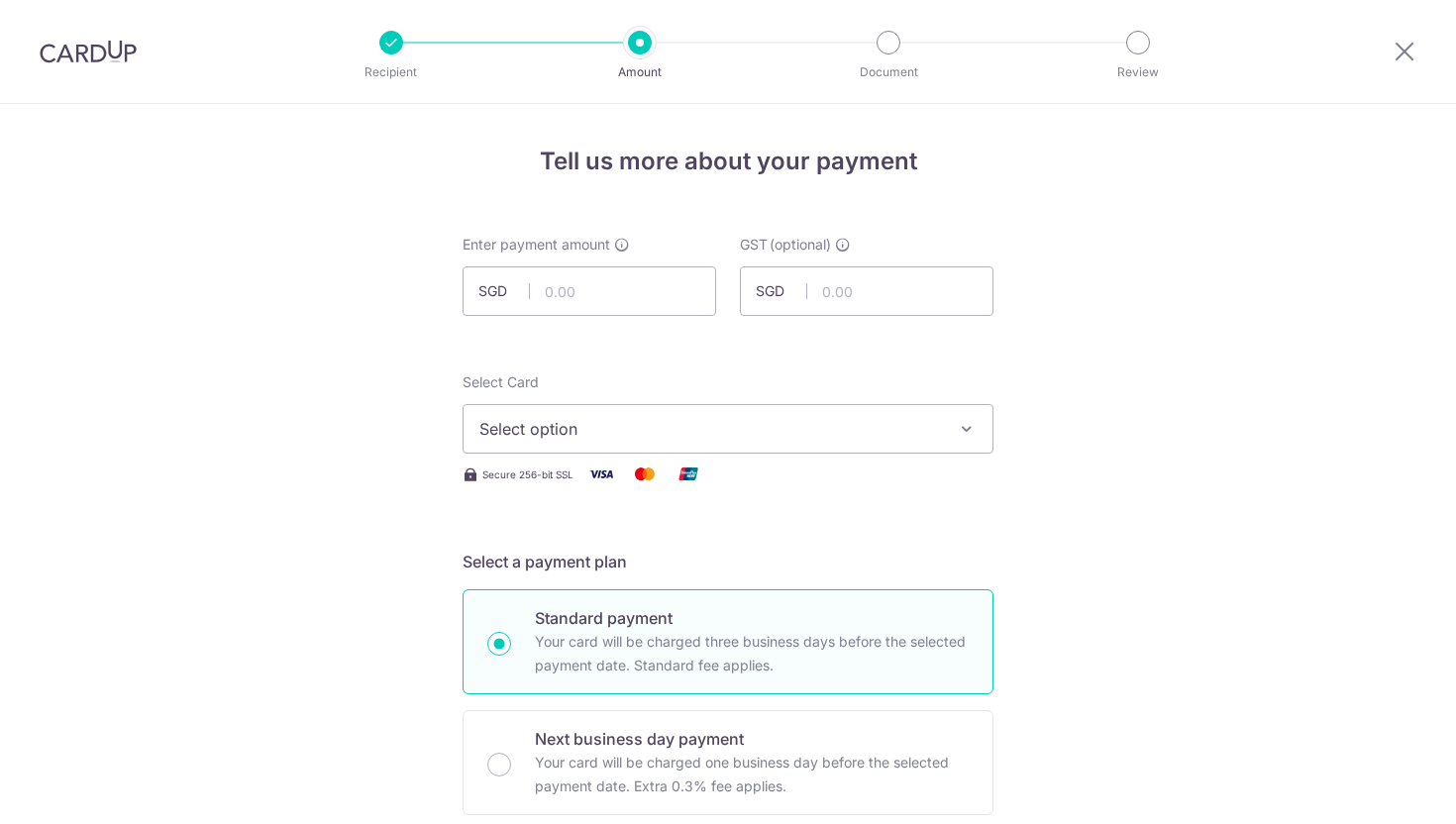 scroll, scrollTop: 0, scrollLeft: 0, axis: both 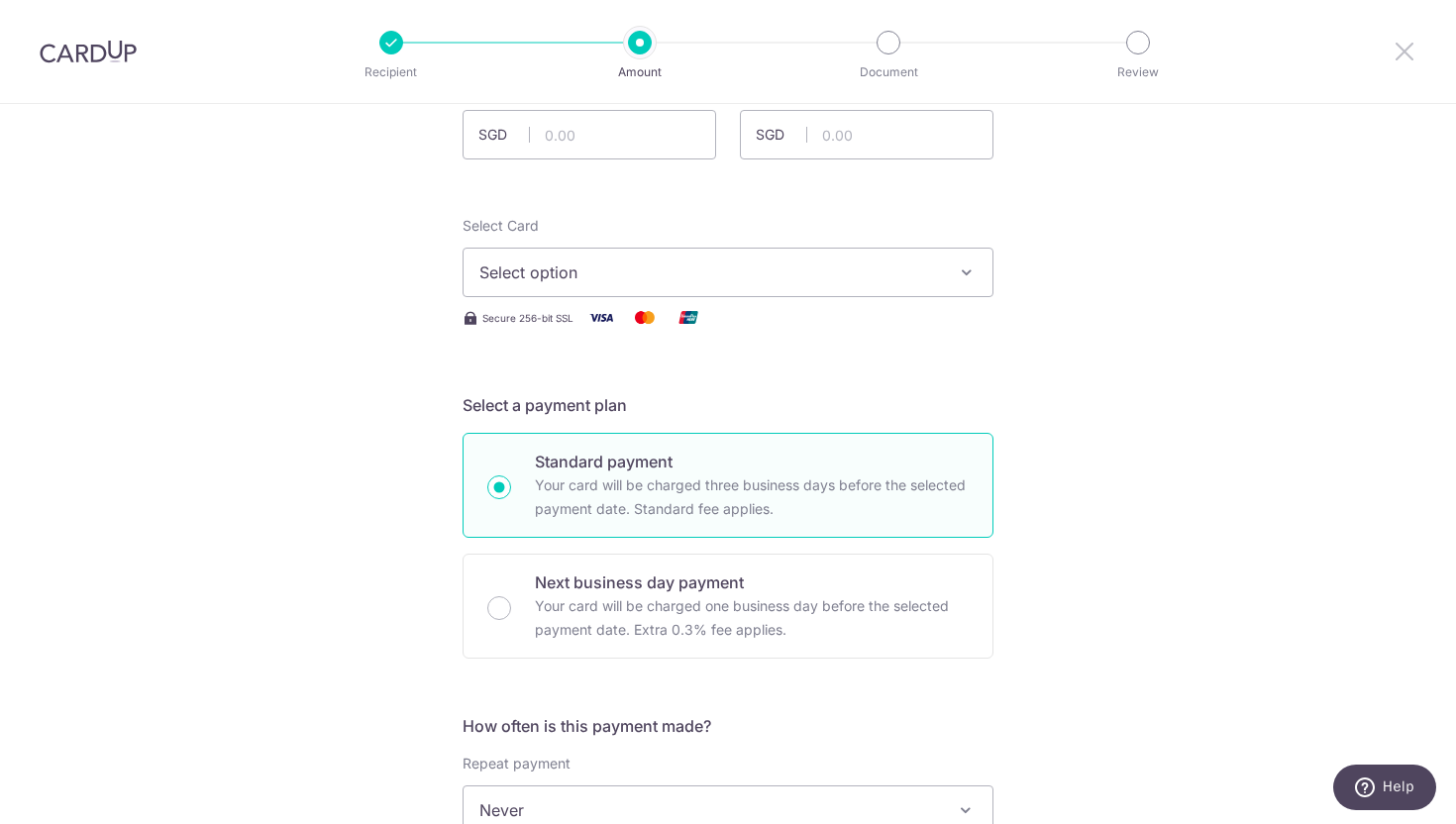click at bounding box center [1404, 51] 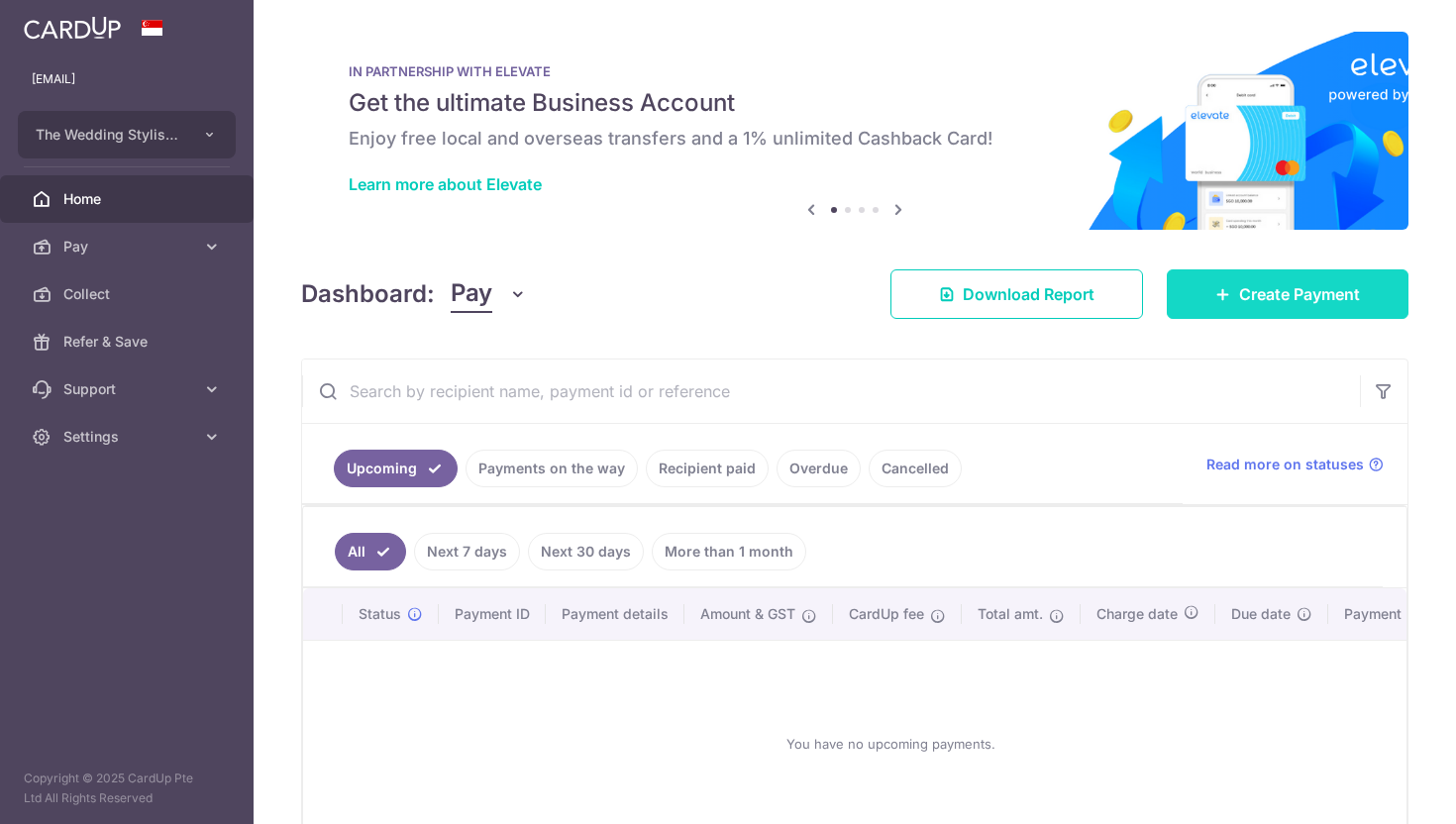click on "Create Payment" at bounding box center [1300, 294] 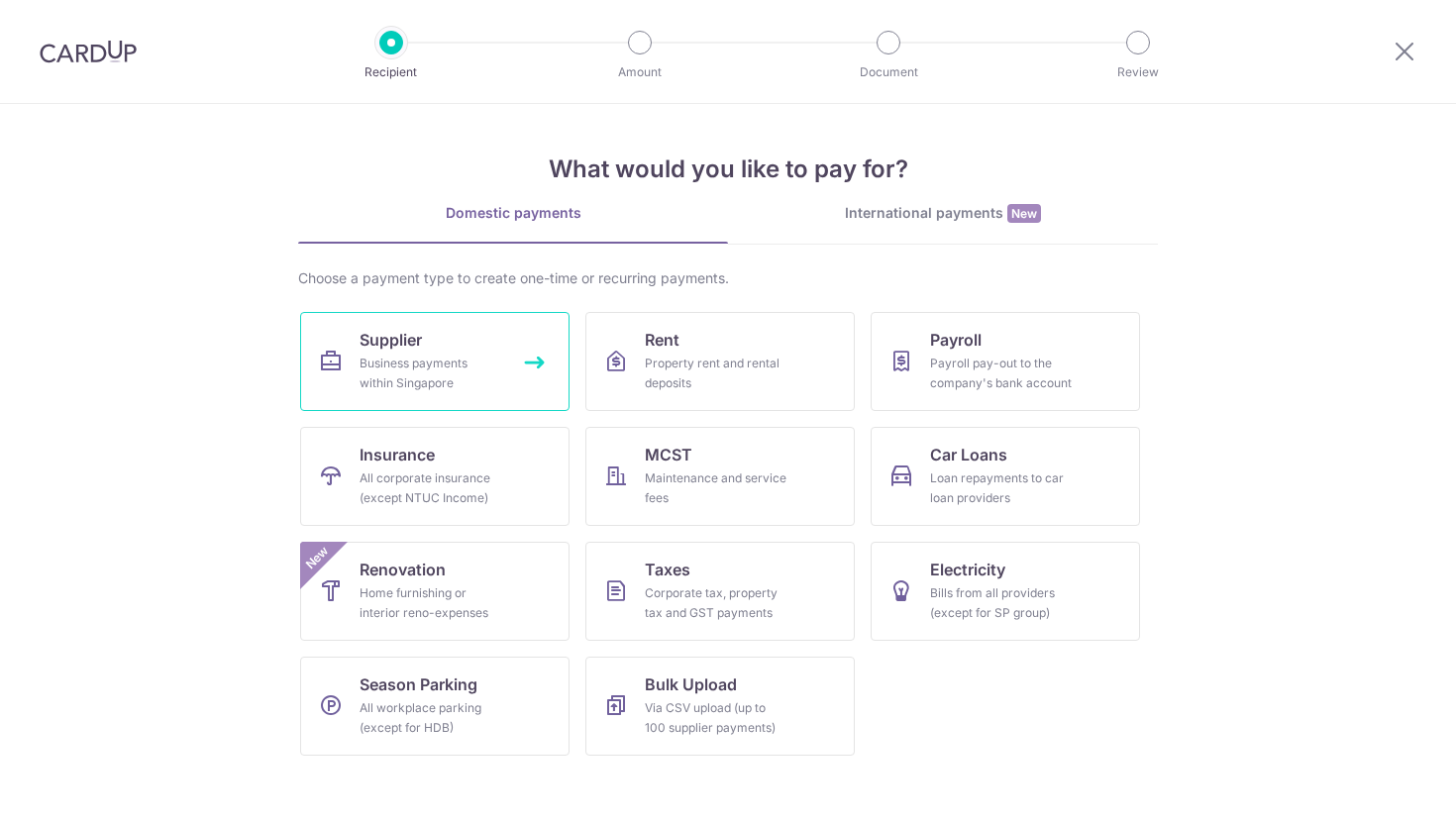click on "Supplier Business payments within Singapore" at bounding box center (435, 361) 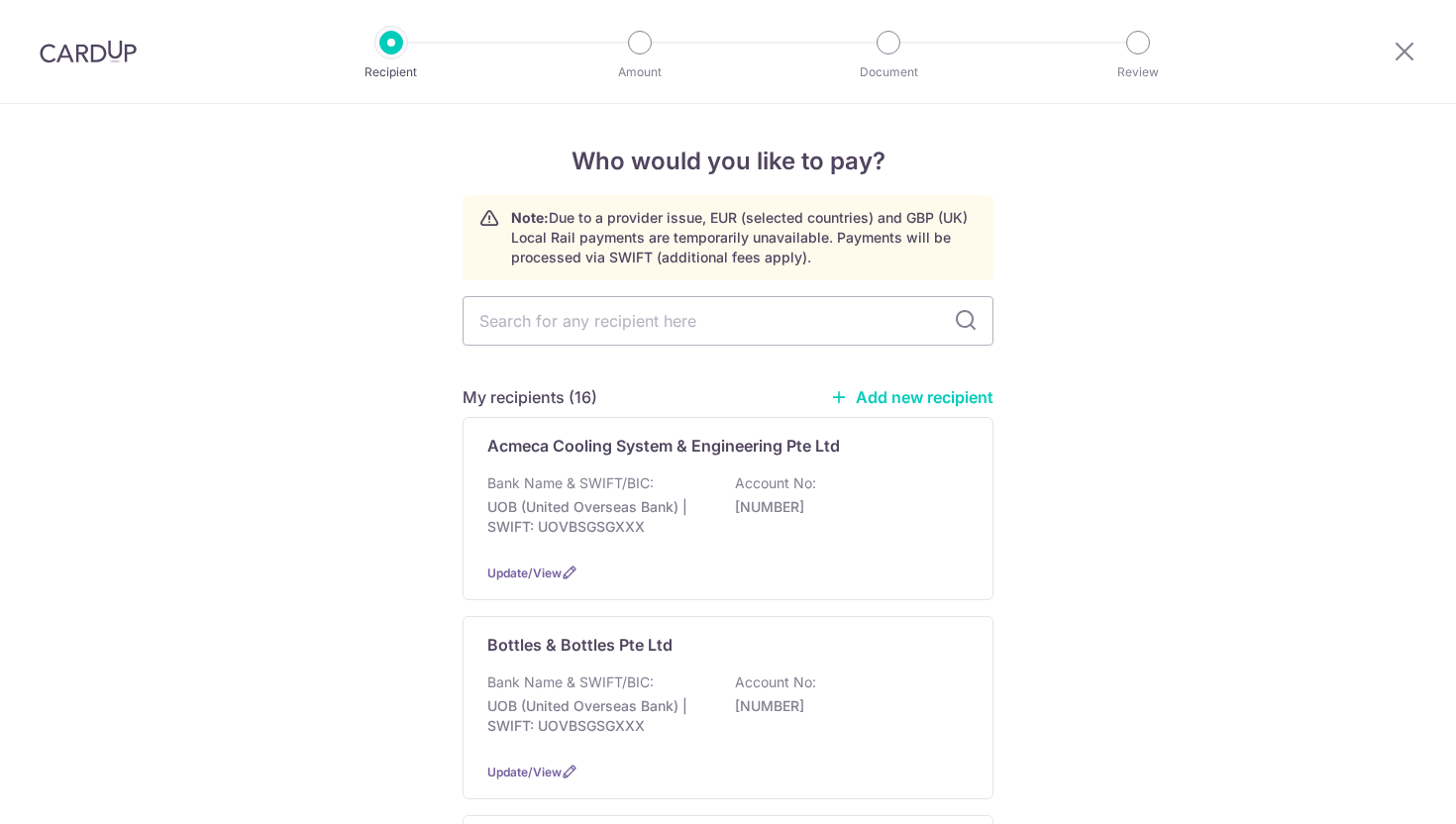 scroll, scrollTop: 0, scrollLeft: 0, axis: both 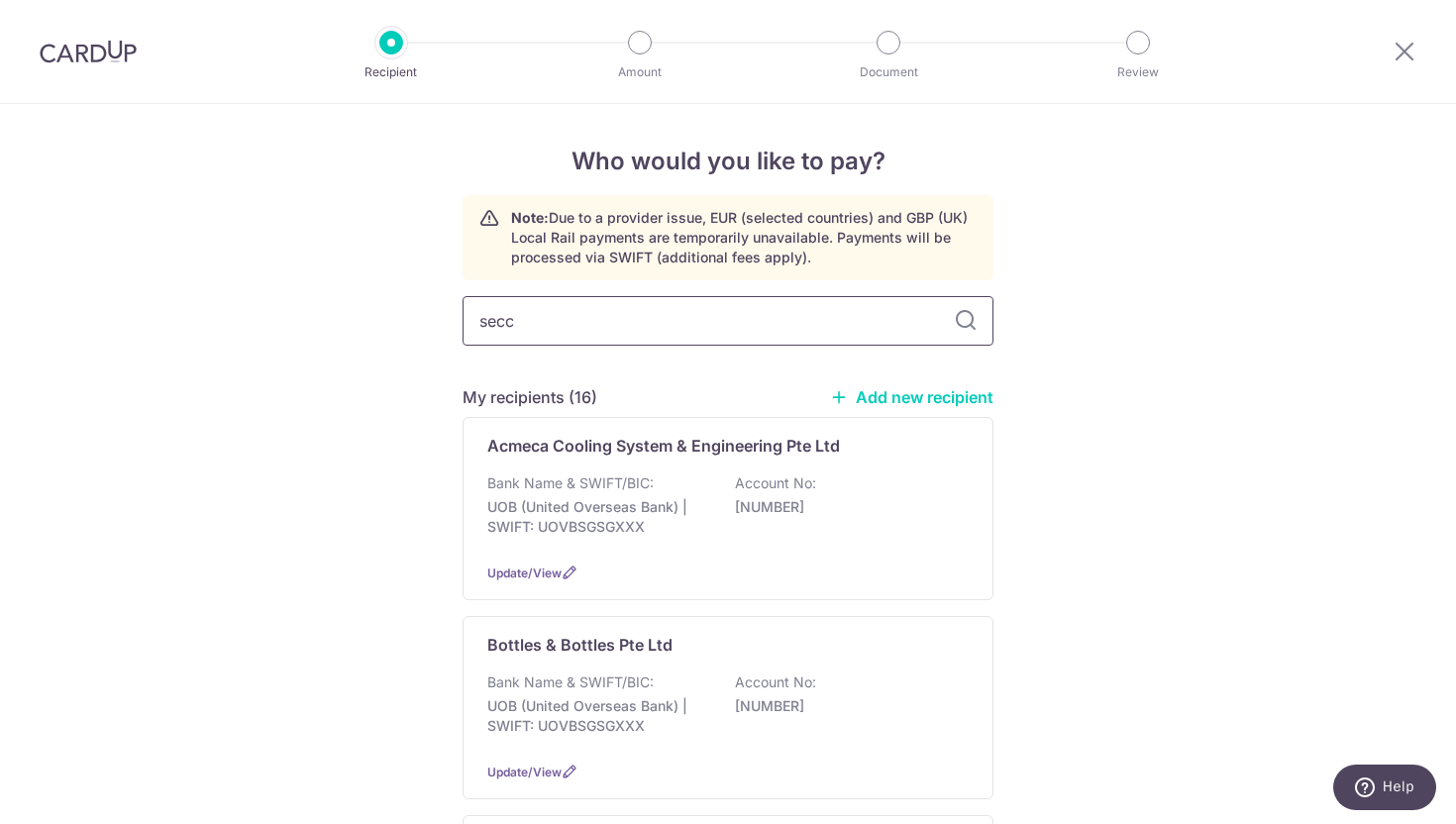 type on "secca" 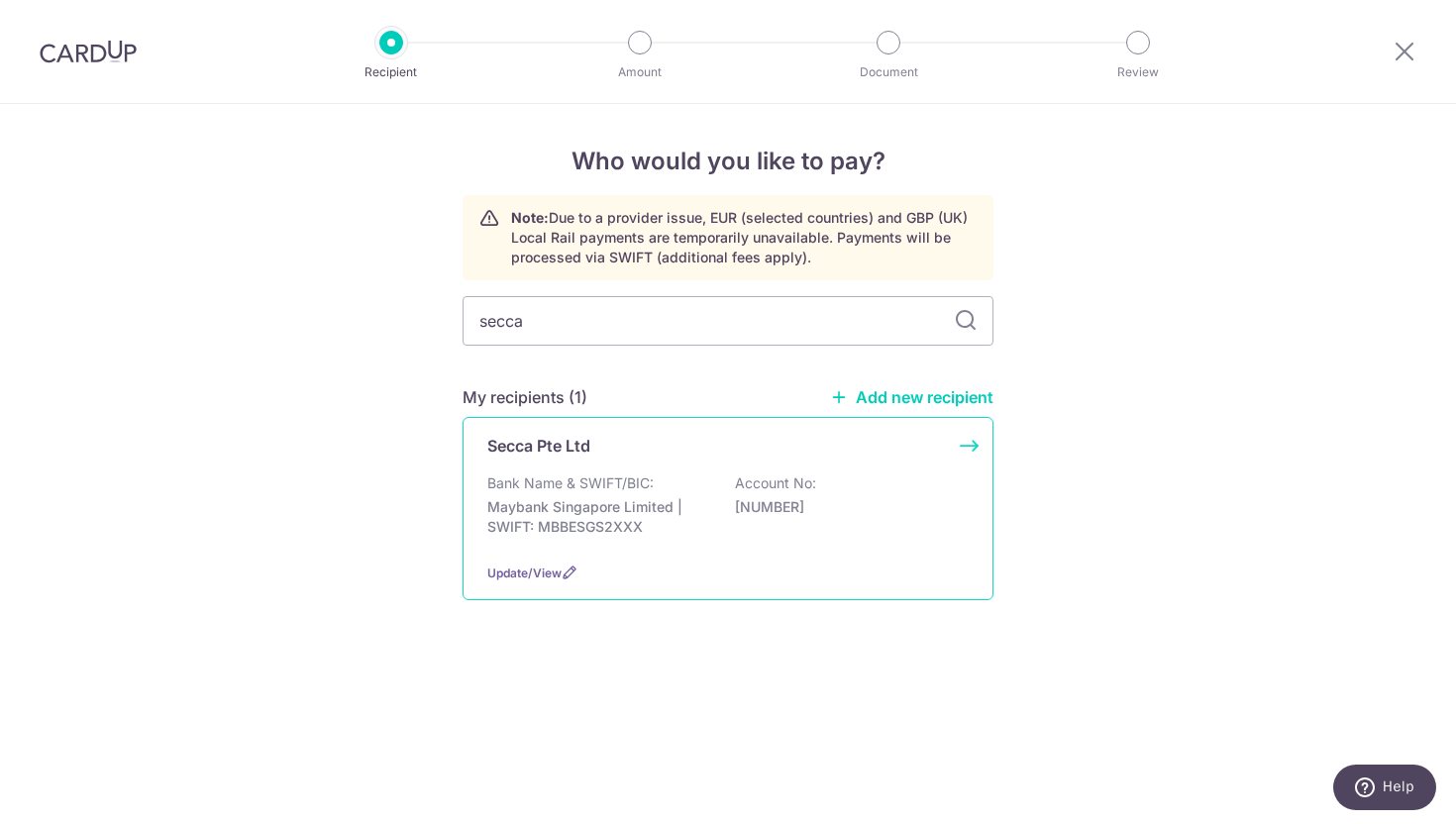 click on "Account No:" at bounding box center [776, 483] 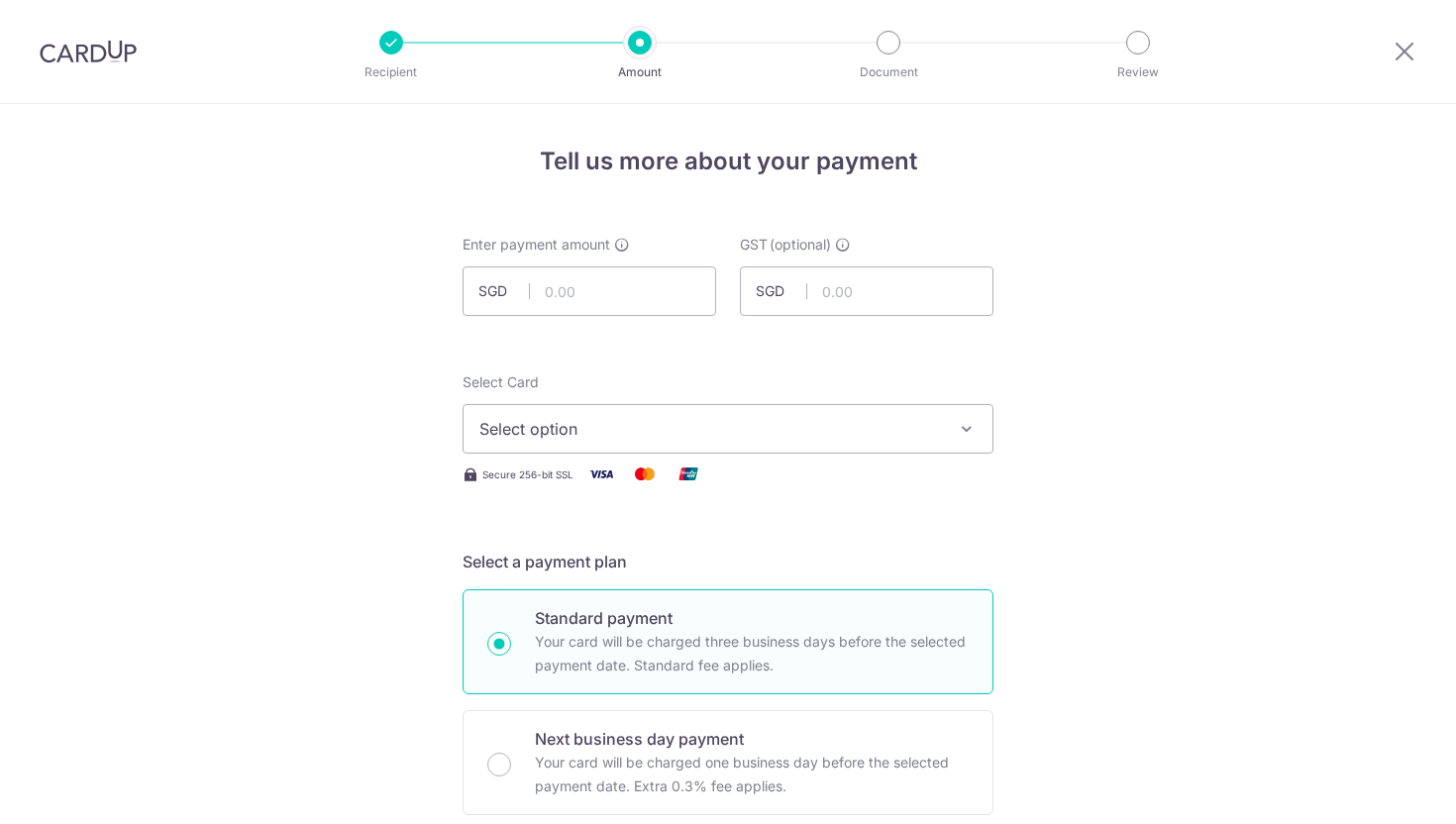 scroll, scrollTop: 0, scrollLeft: 0, axis: both 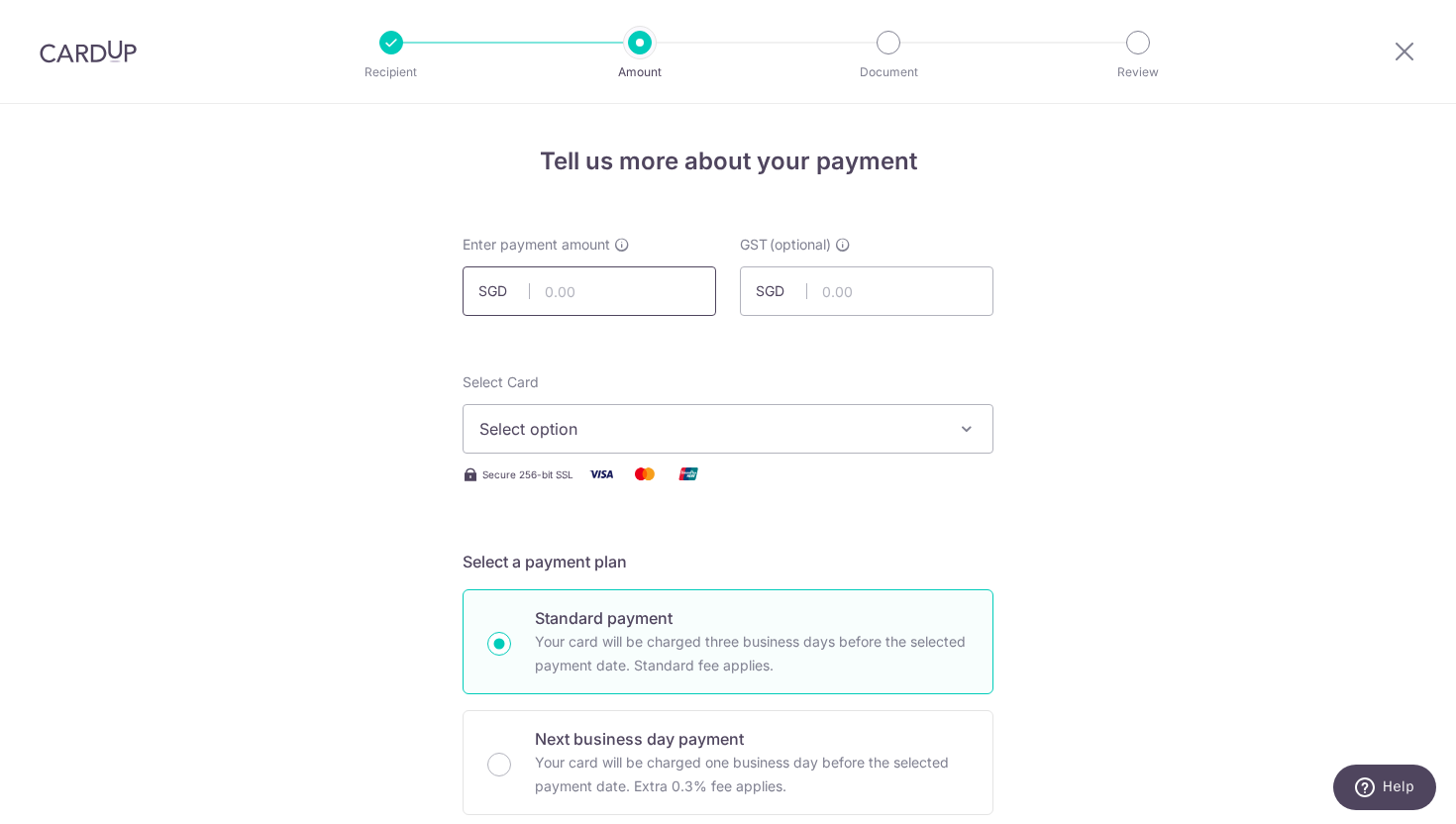 click at bounding box center (589, 291) 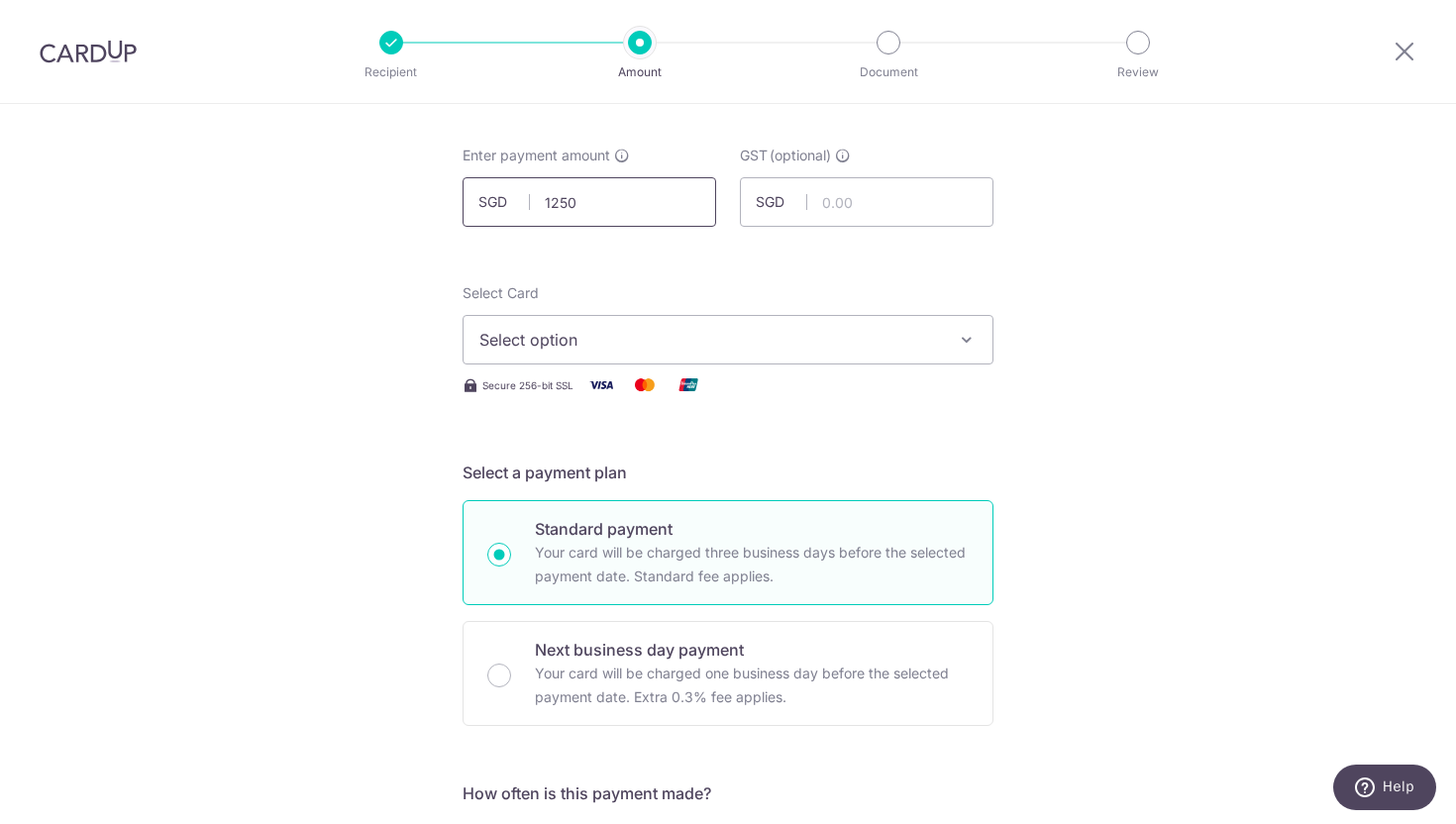 scroll, scrollTop: 96, scrollLeft: 0, axis: vertical 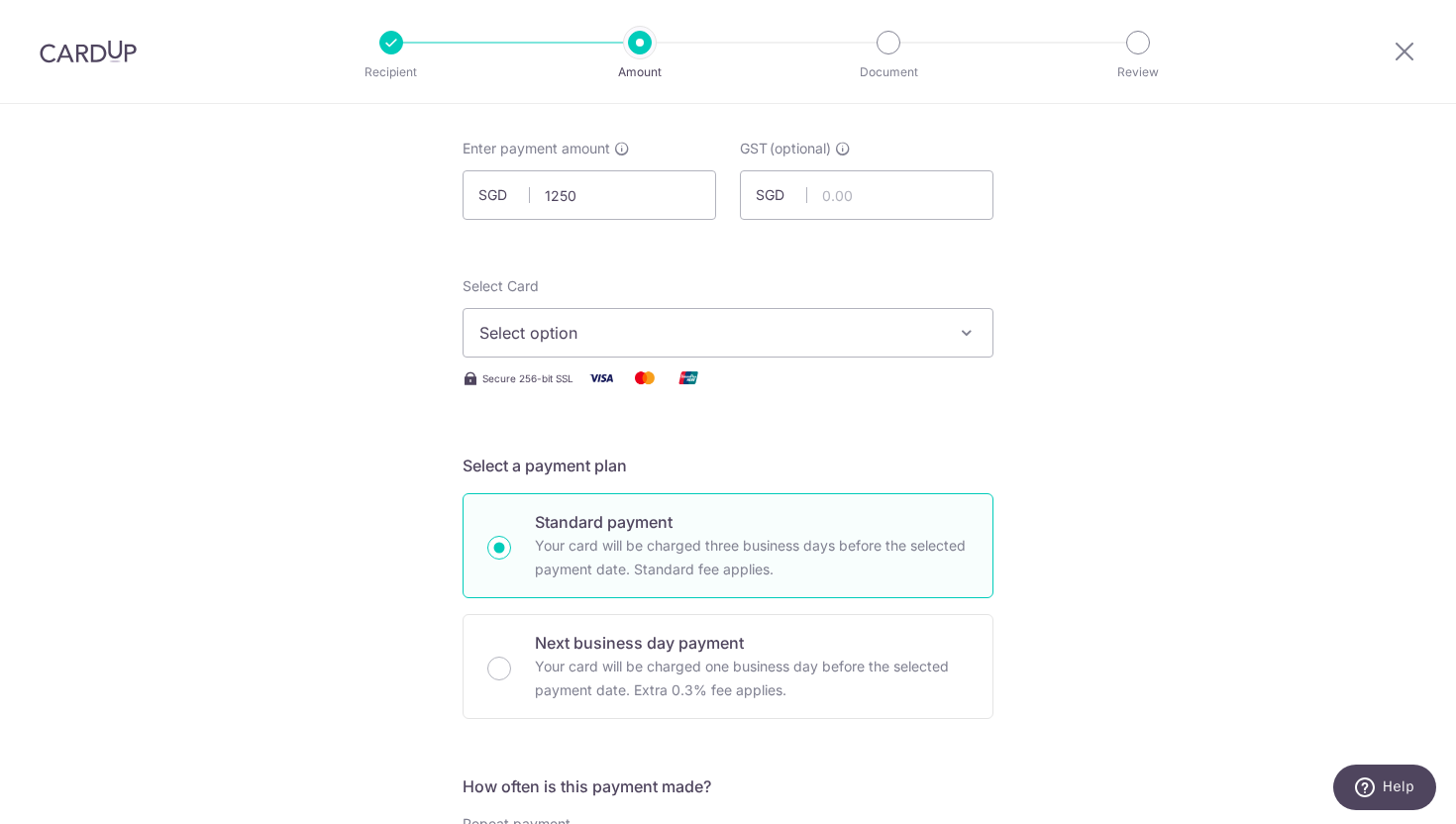 click on "Select option" at bounding box center [710, 333] 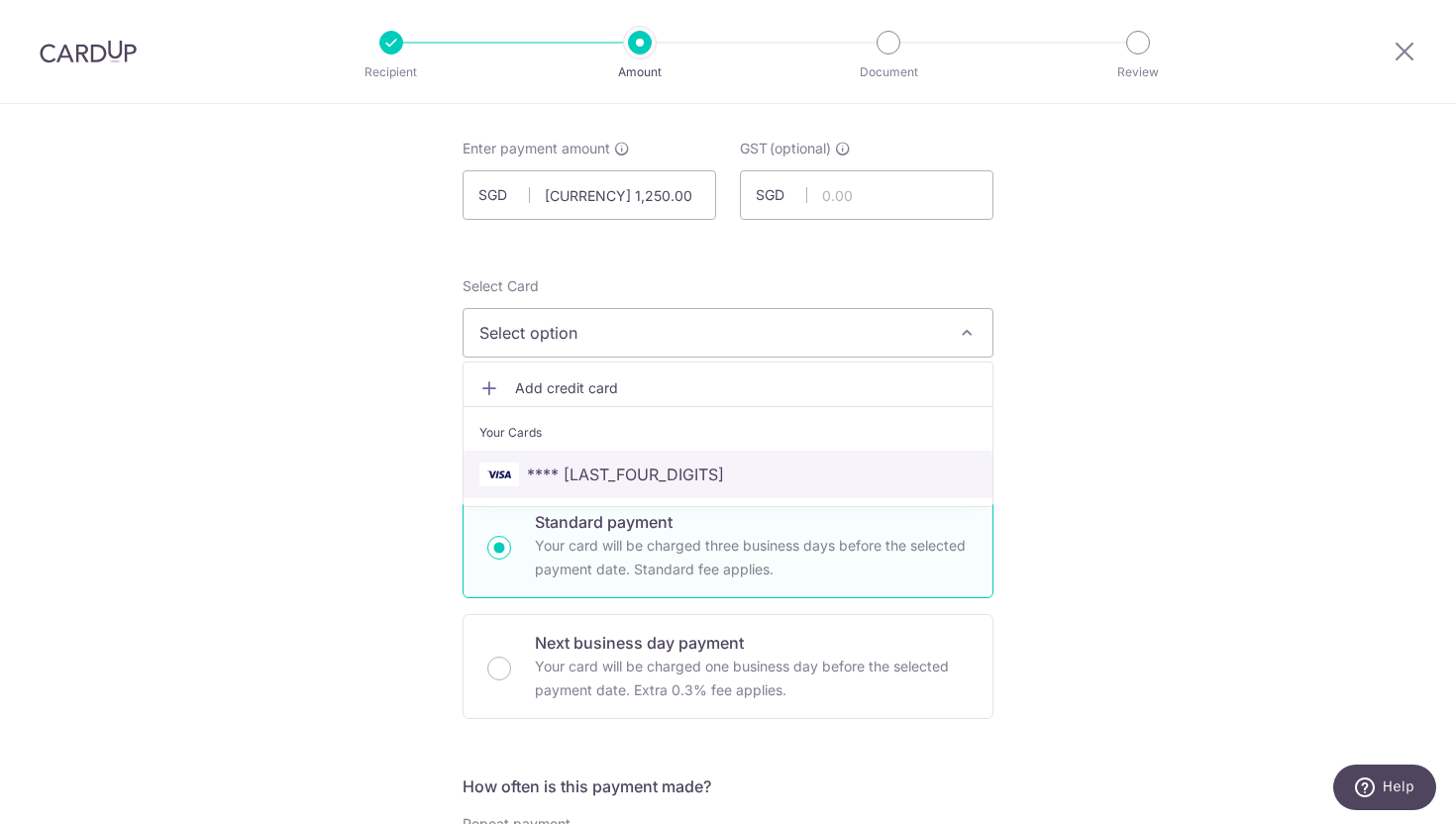 click on "**** [CARD]" at bounding box center [728, 474] 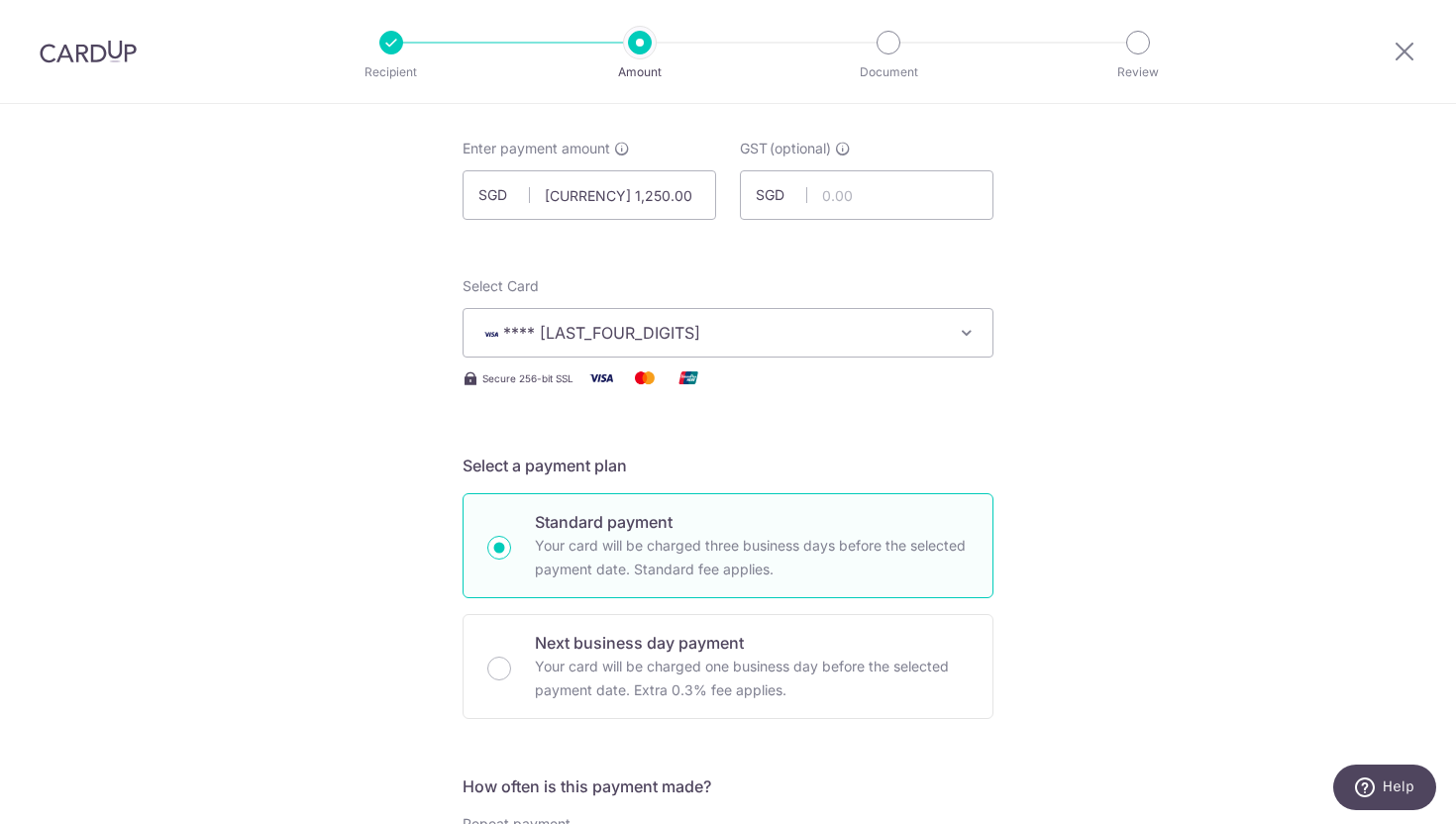 click on "**** [CARD]" at bounding box center (601, 333) 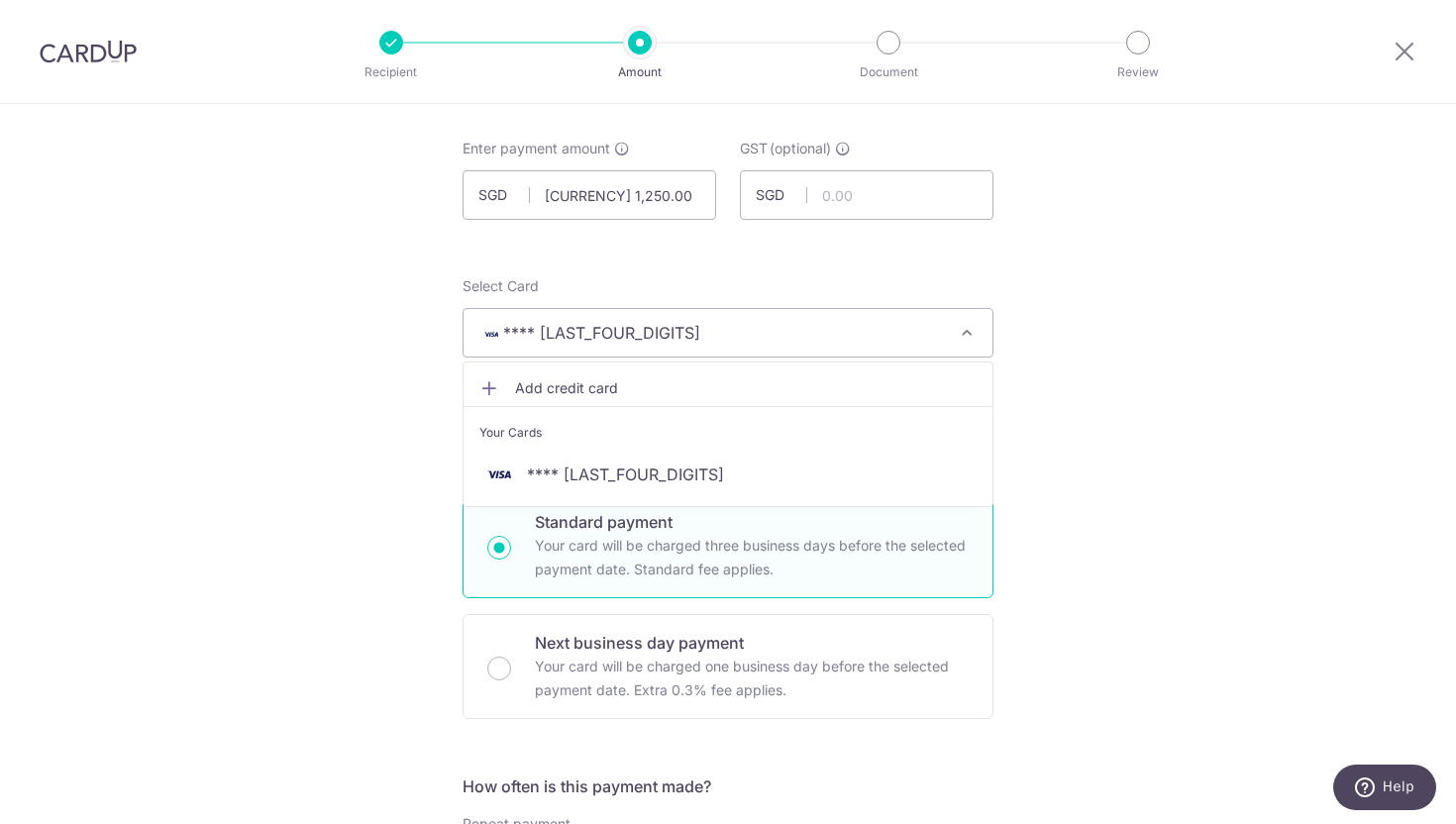 click on "Add credit card" at bounding box center (746, 388) 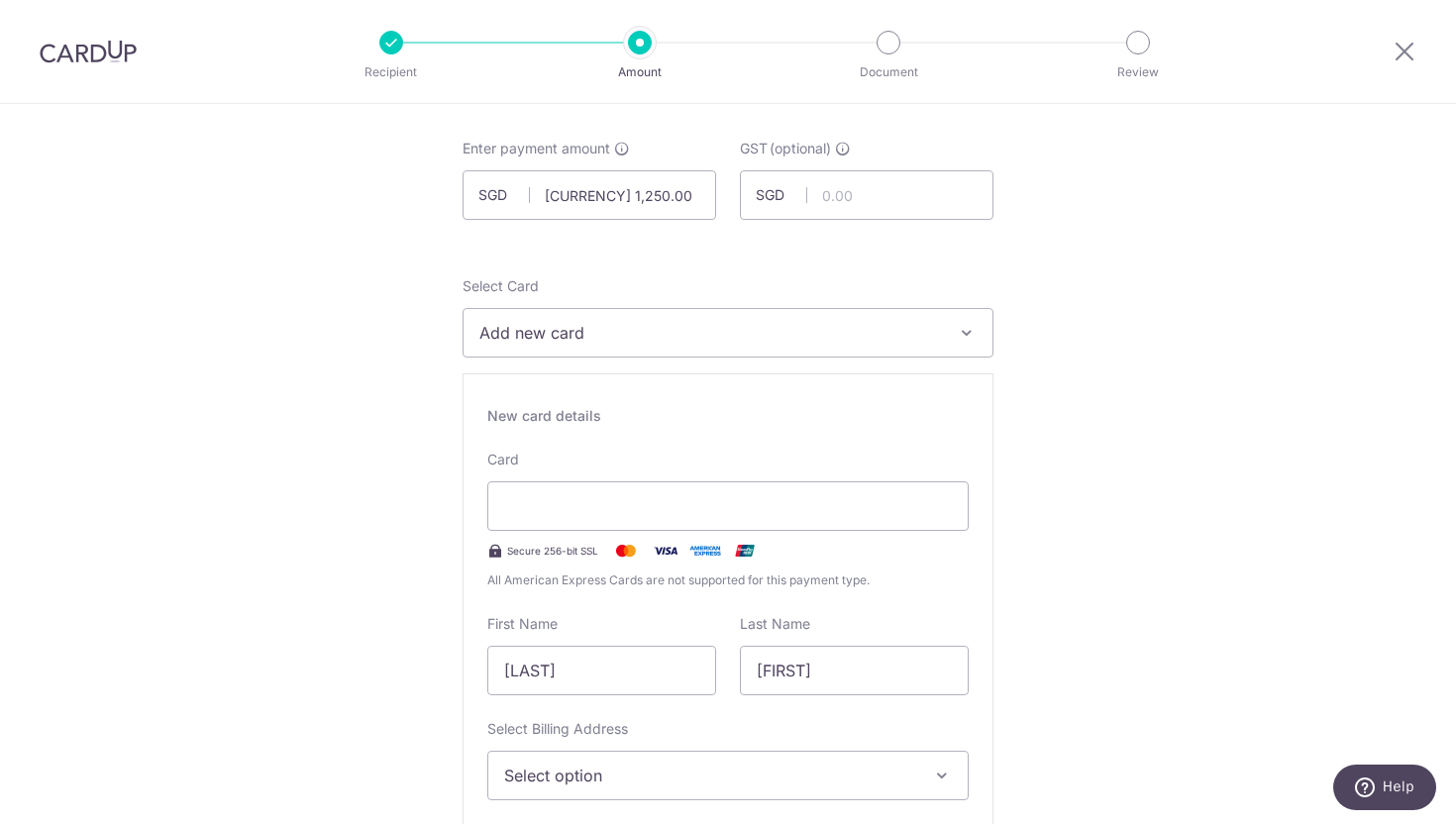 click on "Tell us more about your payment
Enter payment amount
SGD
1,250.00
1250.00
GST
(optional)
SGD
Select Card
Add new card
Add credit card
Your Cards
**** 8622
Secure 256-bit SSL
Text" at bounding box center (728, 1232) 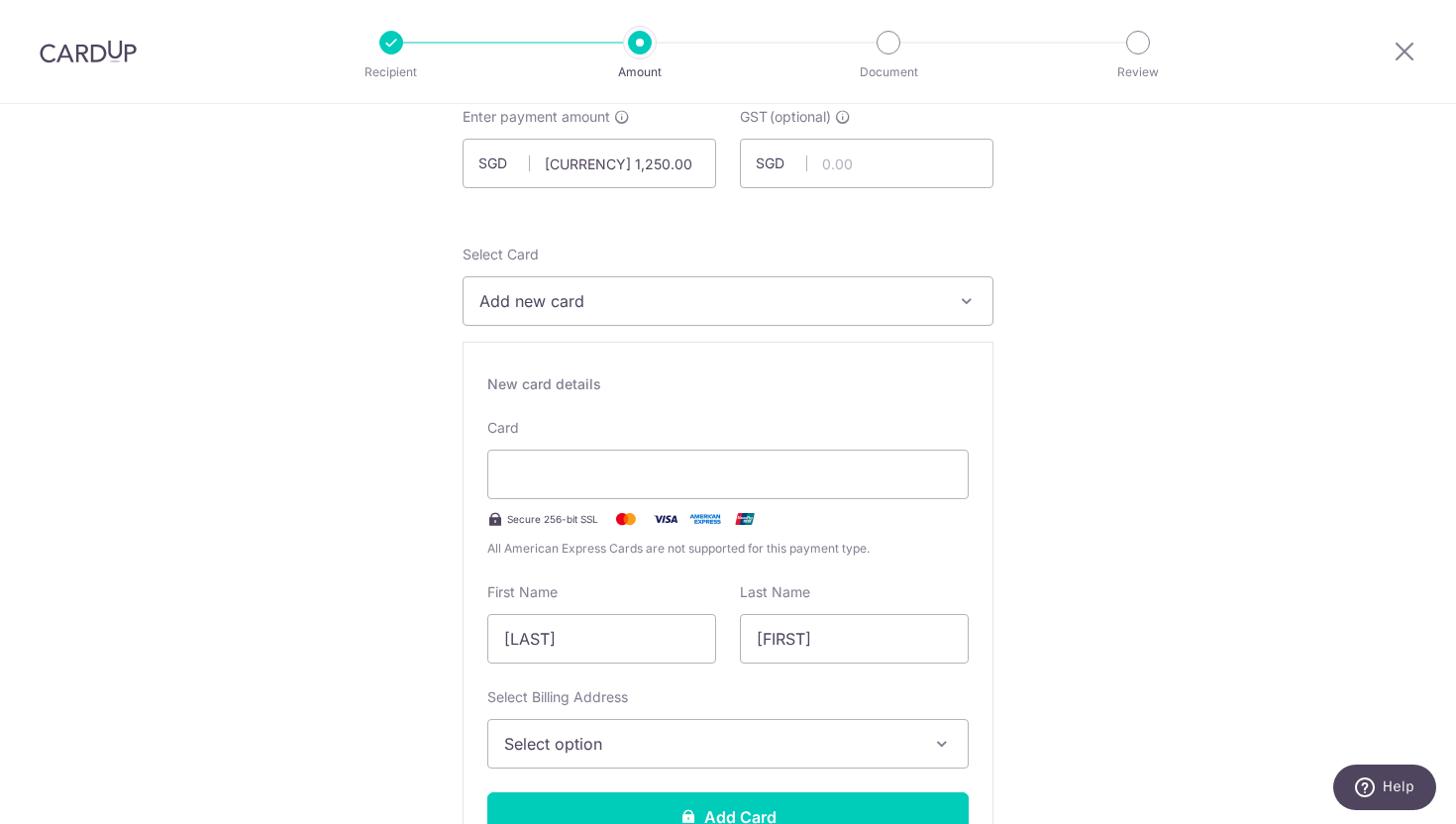 scroll, scrollTop: 0, scrollLeft: 0, axis: both 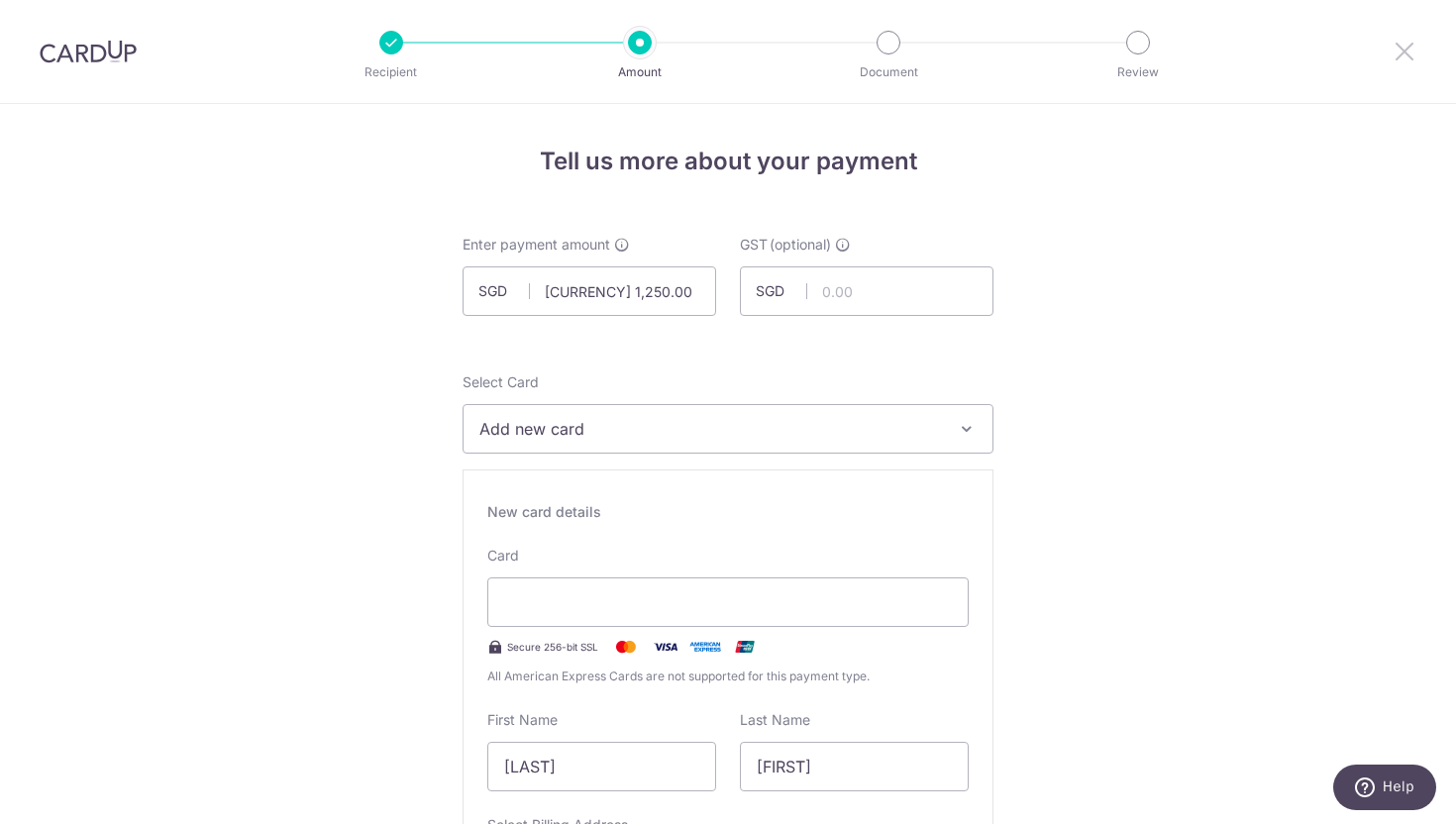 click at bounding box center [1404, 51] 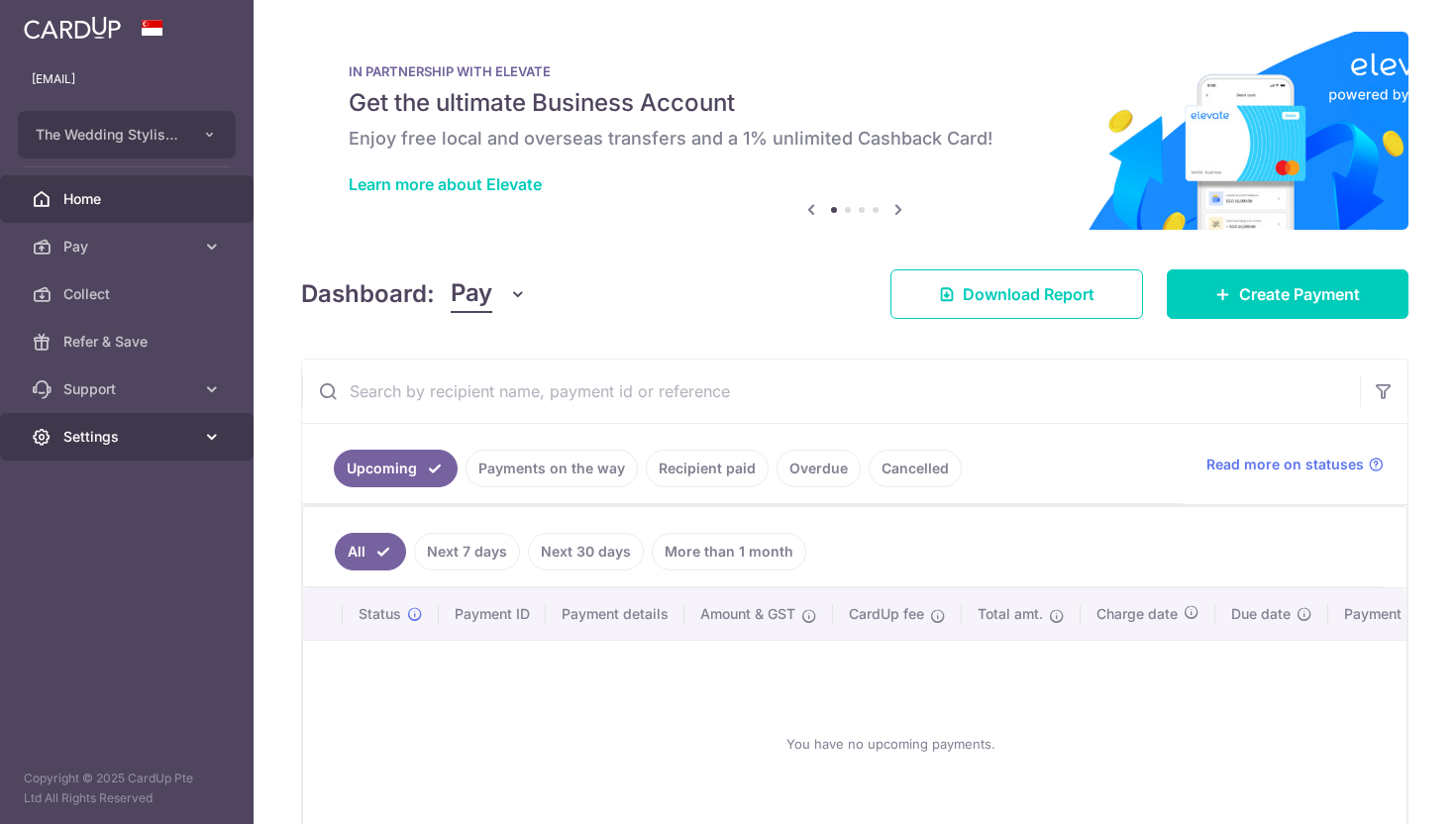 click on "Settings" at bounding box center (129, 437) 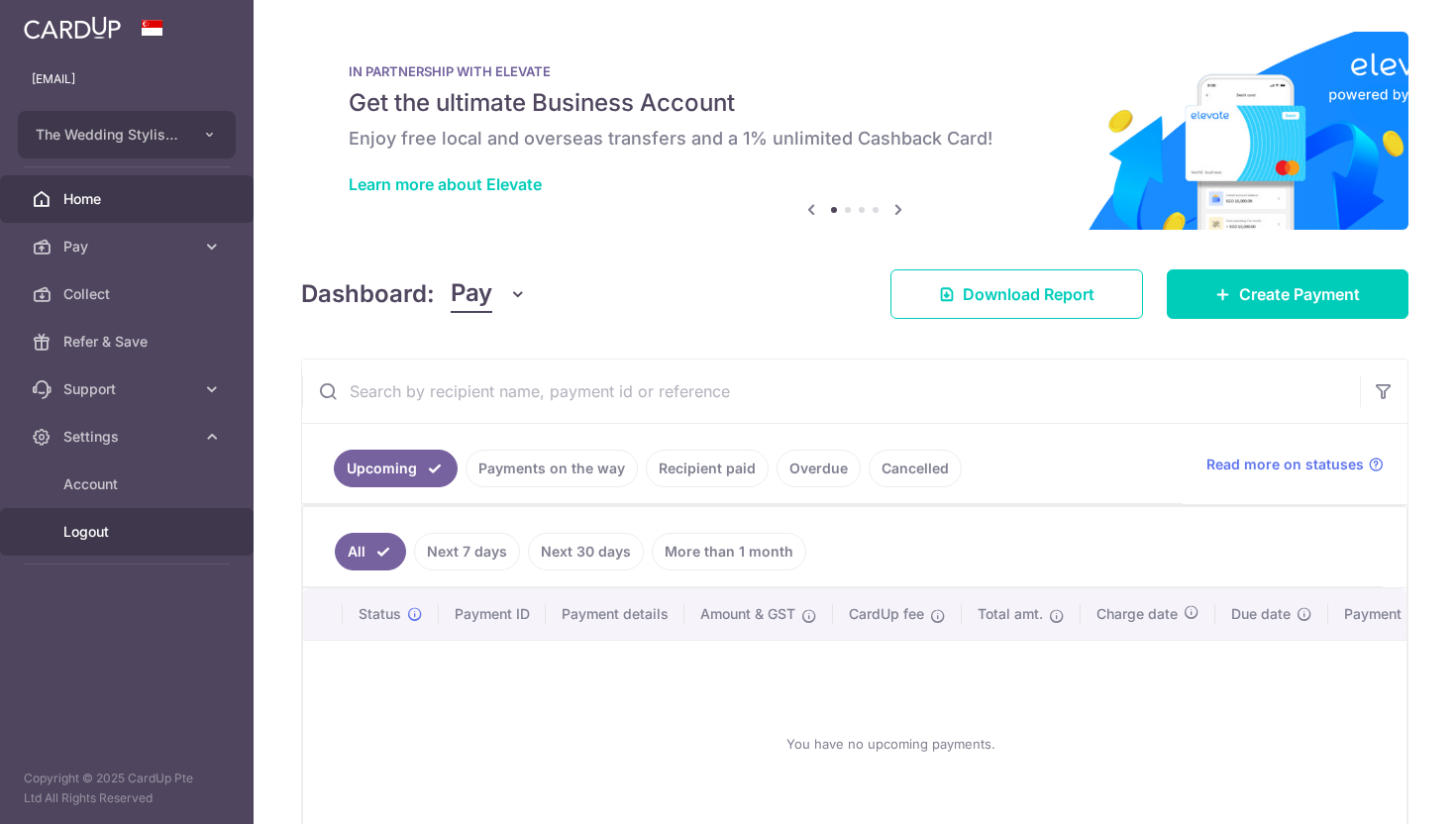 click on "Logout" at bounding box center [129, 532] 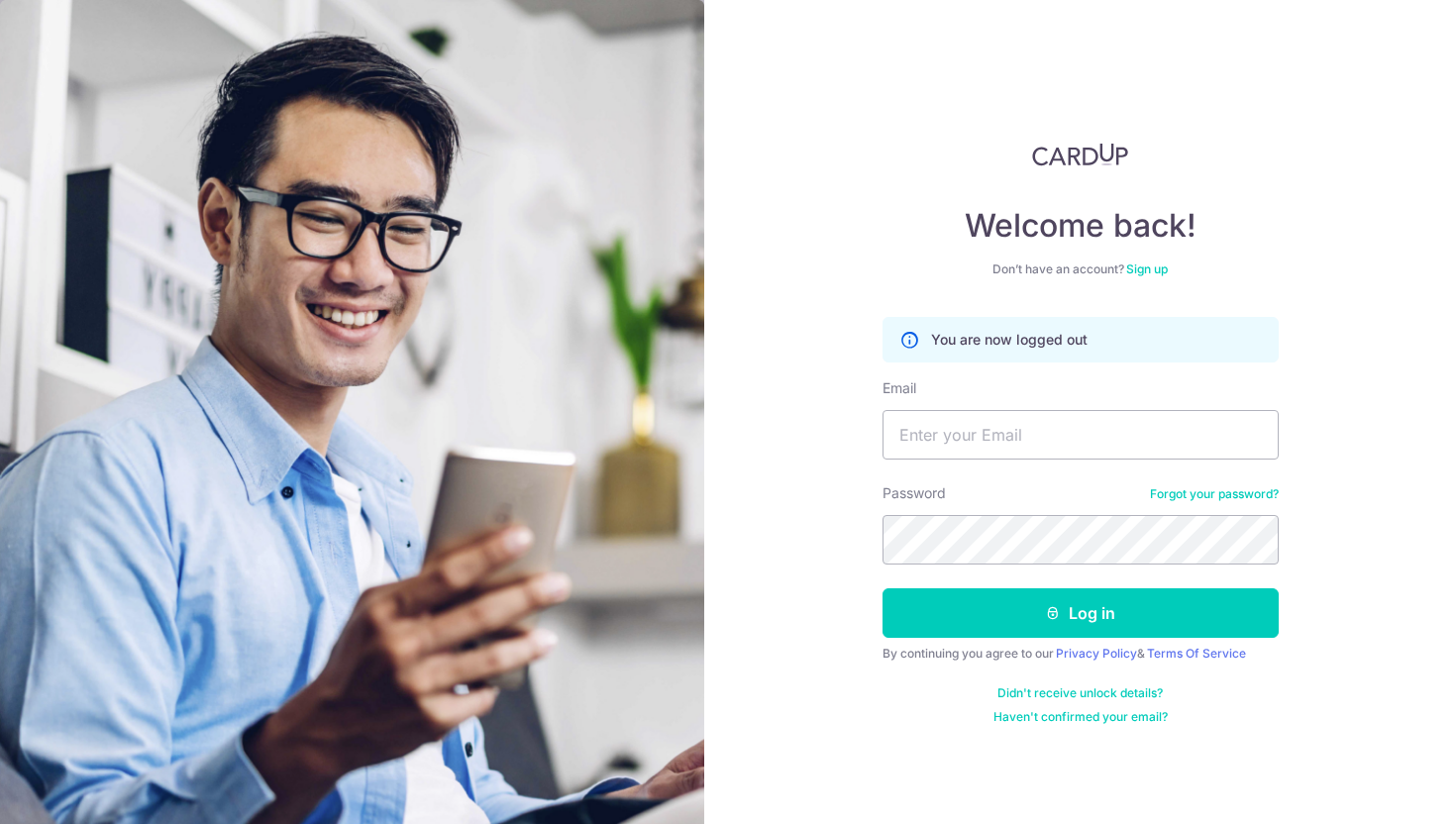 scroll, scrollTop: 0, scrollLeft: 0, axis: both 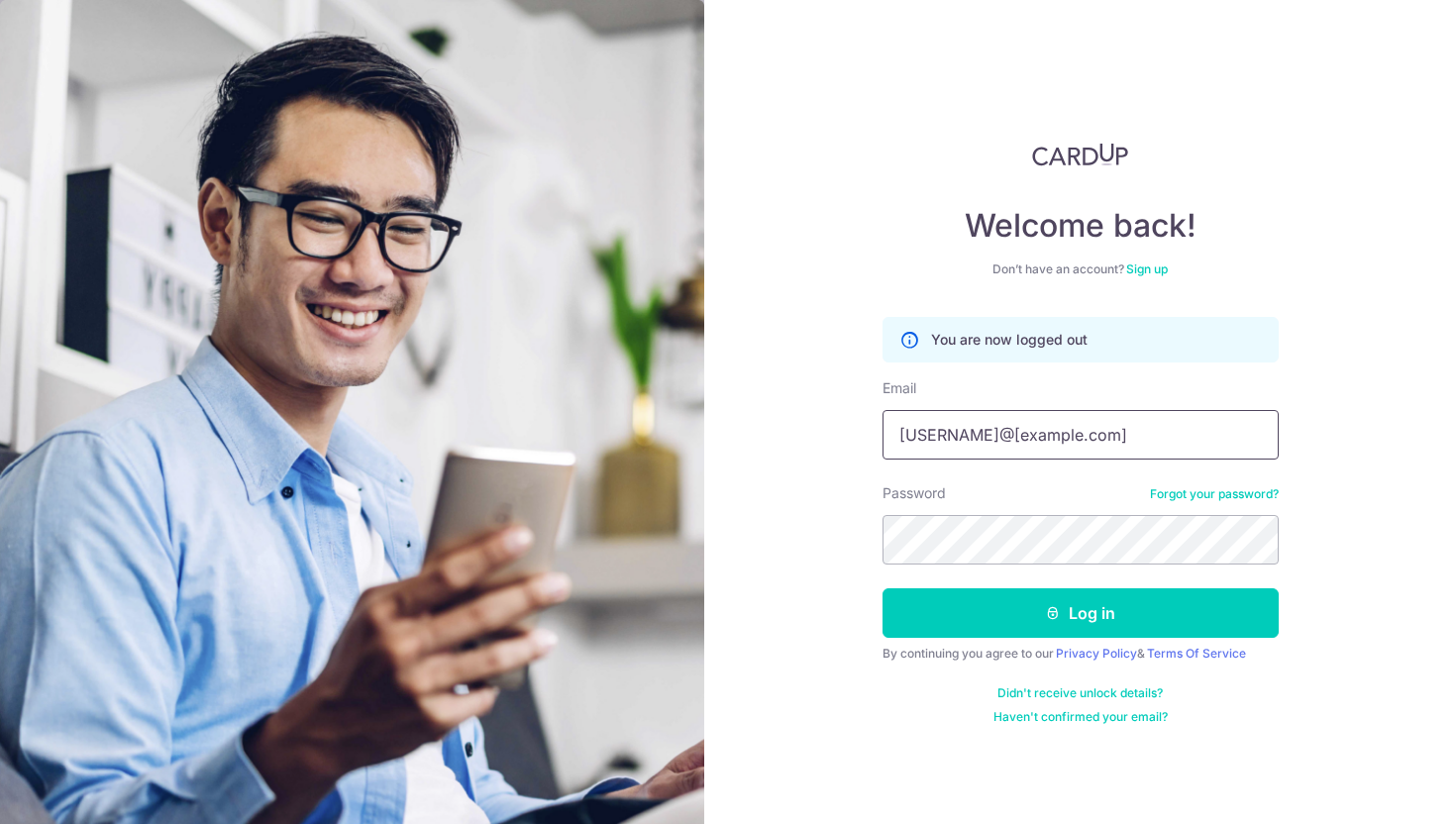 click on "wenxin@the-wedding-stylist.com" at bounding box center (1081, 435) 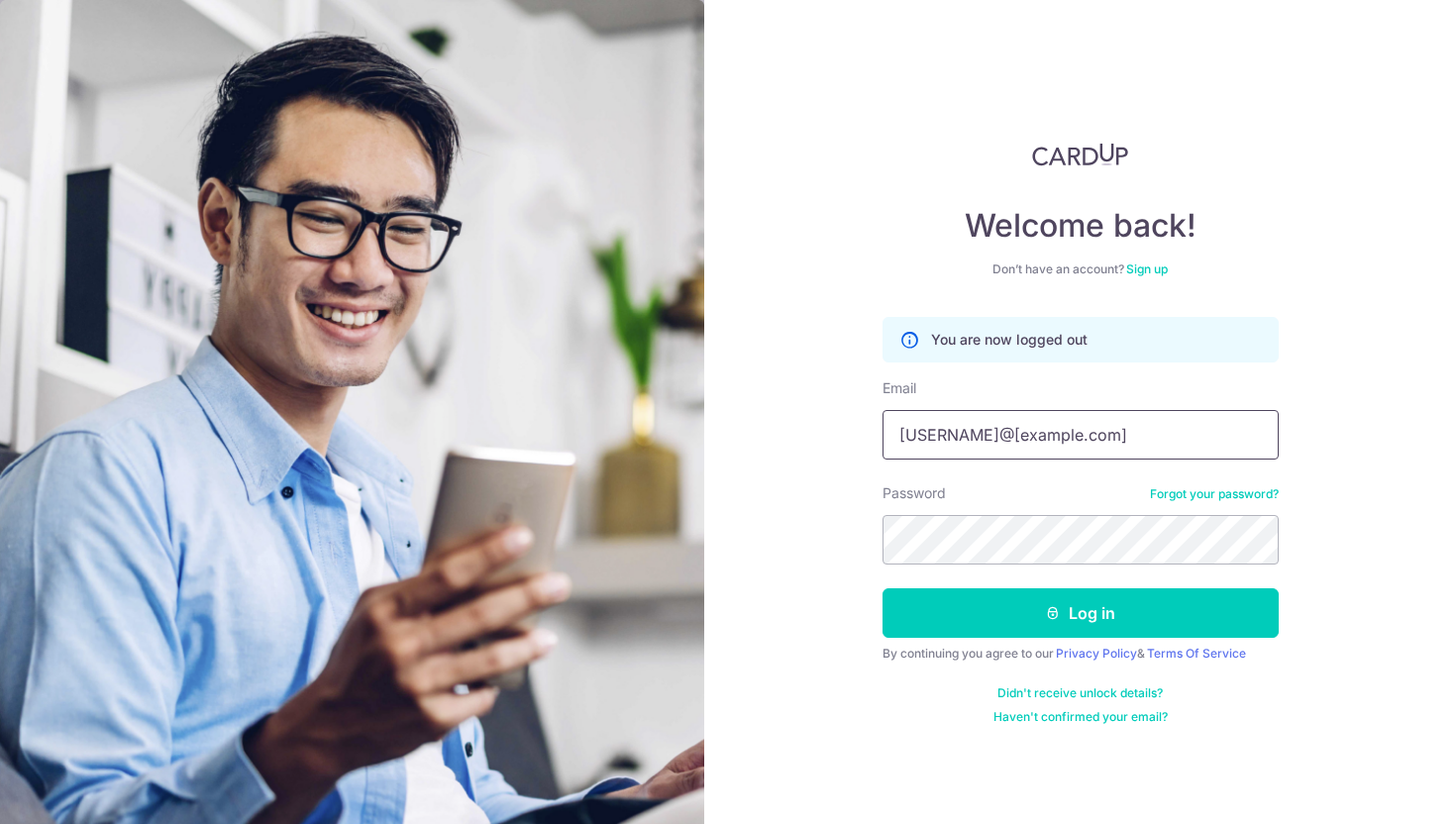 type on "[EMAIL]" 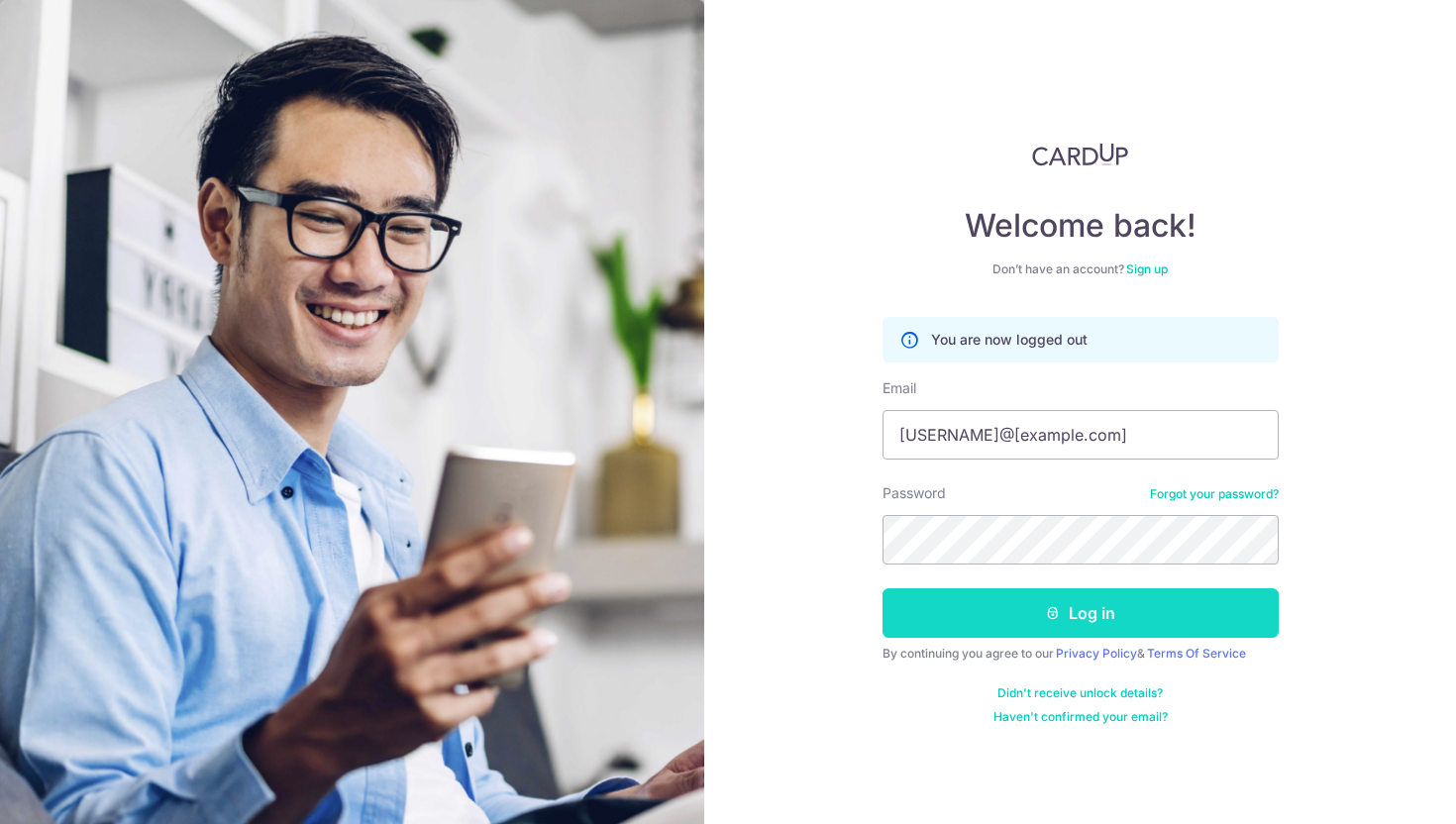 click on "Log in" at bounding box center [1081, 613] 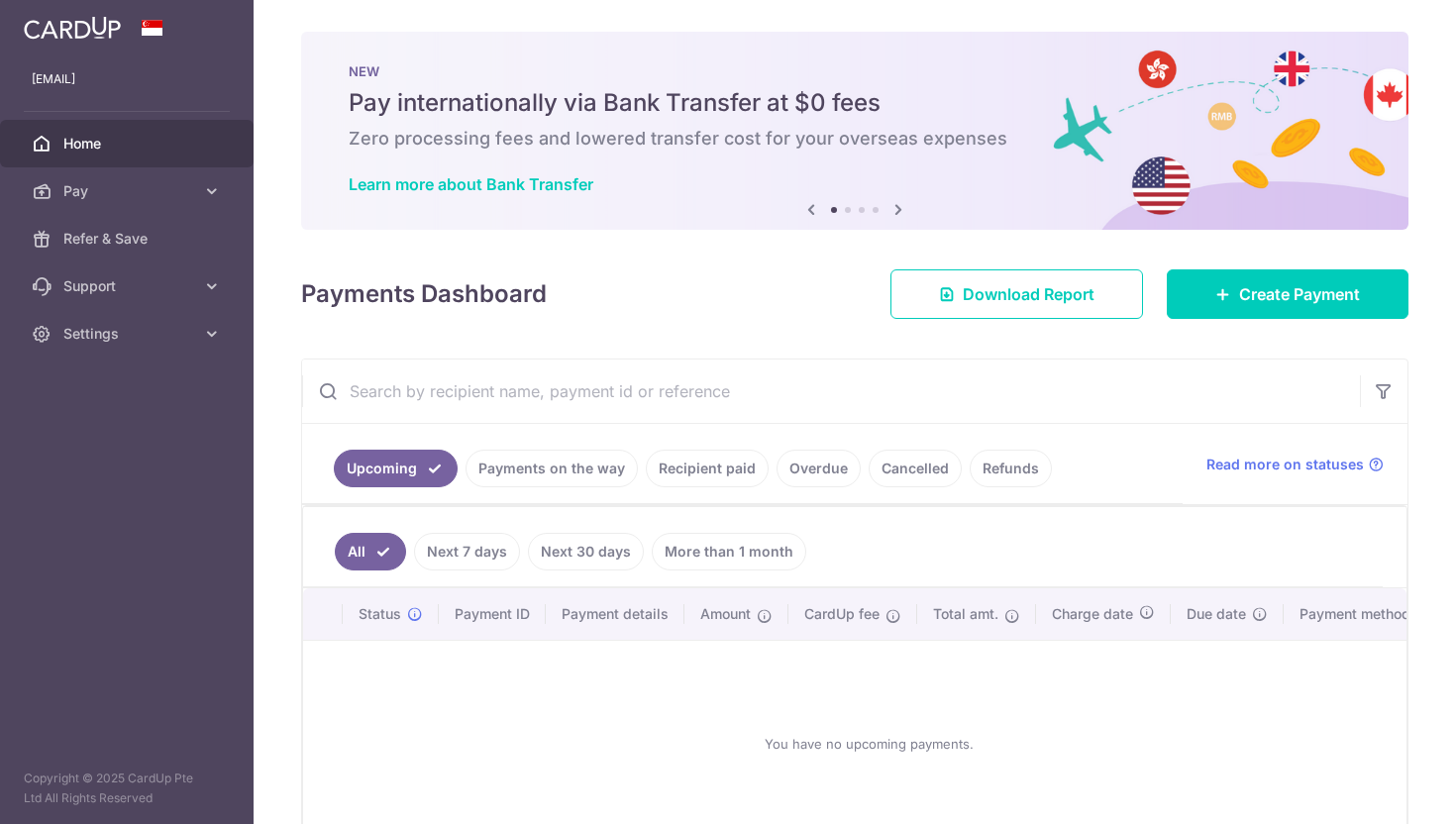 scroll, scrollTop: 0, scrollLeft: 0, axis: both 